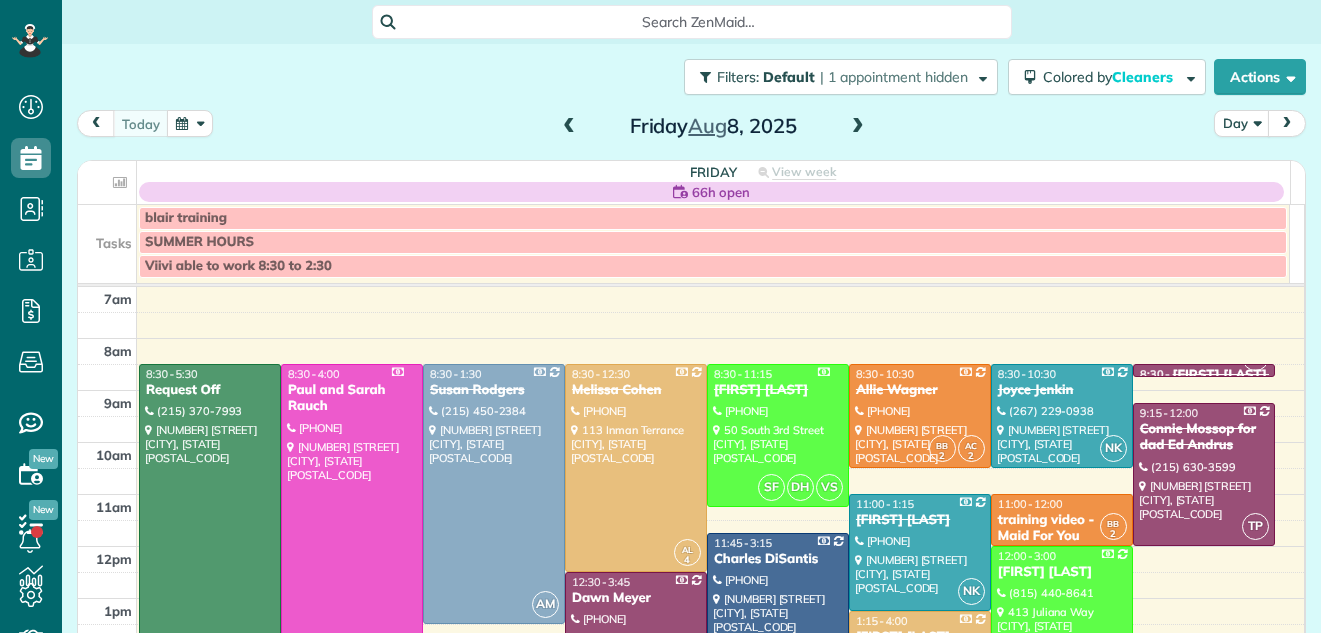 scroll, scrollTop: 0, scrollLeft: 0, axis: both 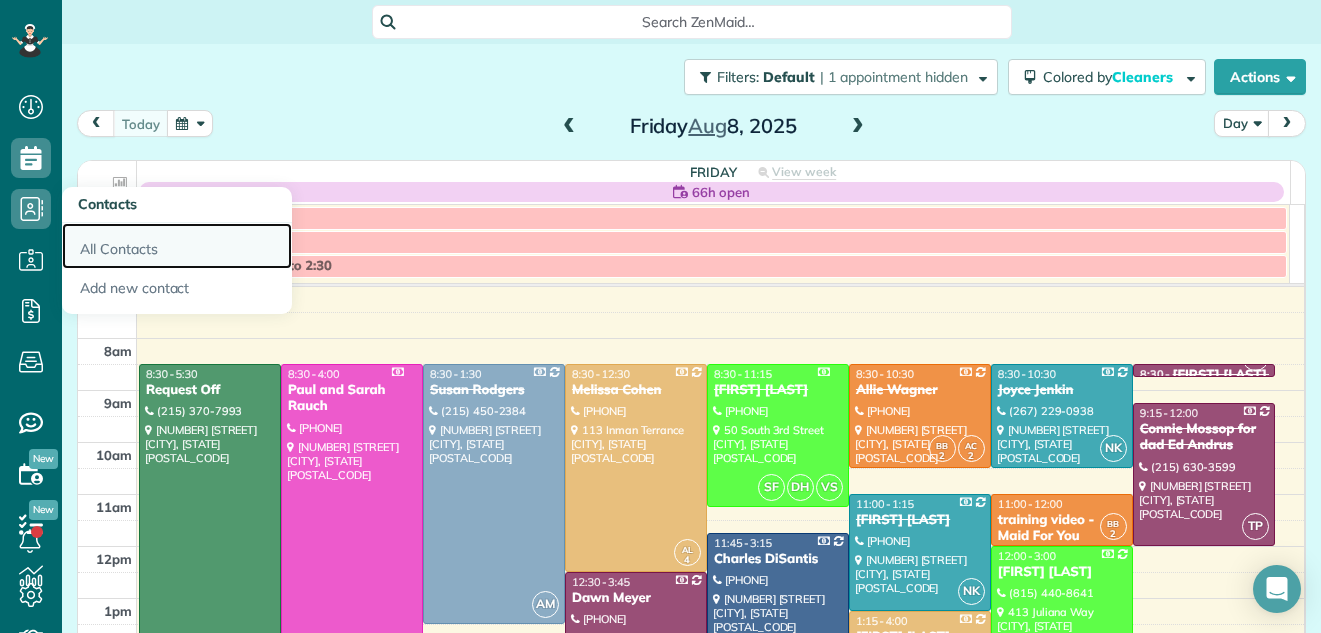 click on "All Contacts" at bounding box center (177, 246) 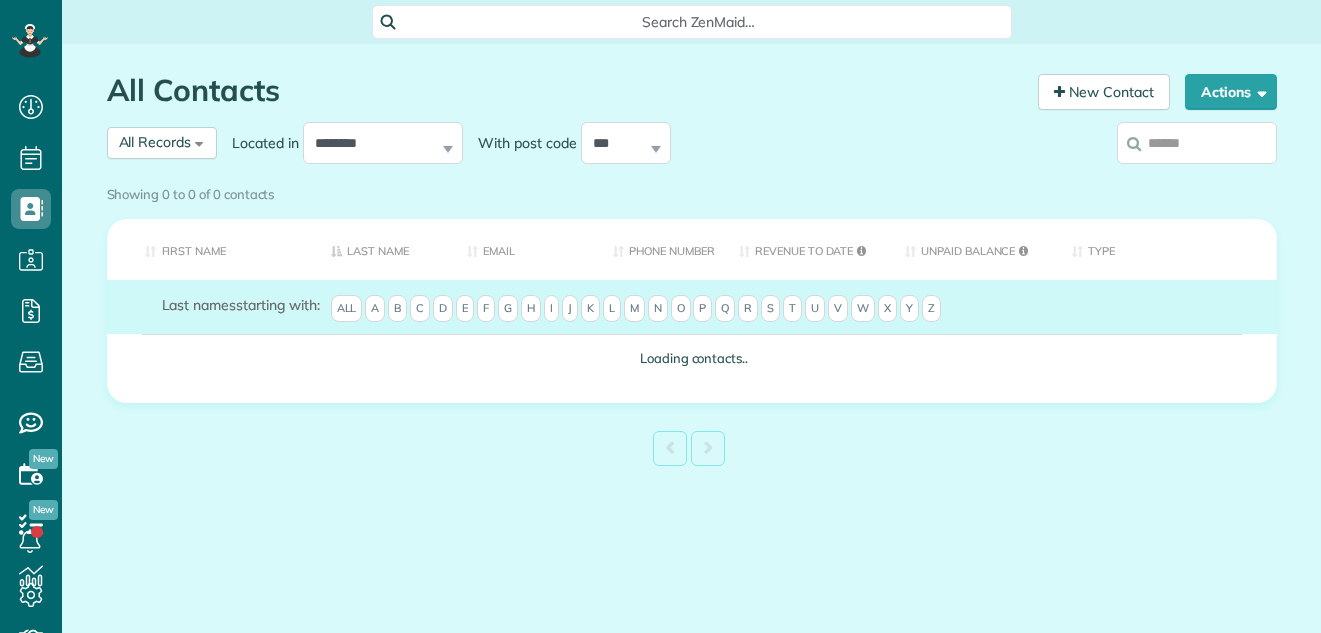 scroll, scrollTop: 0, scrollLeft: 0, axis: both 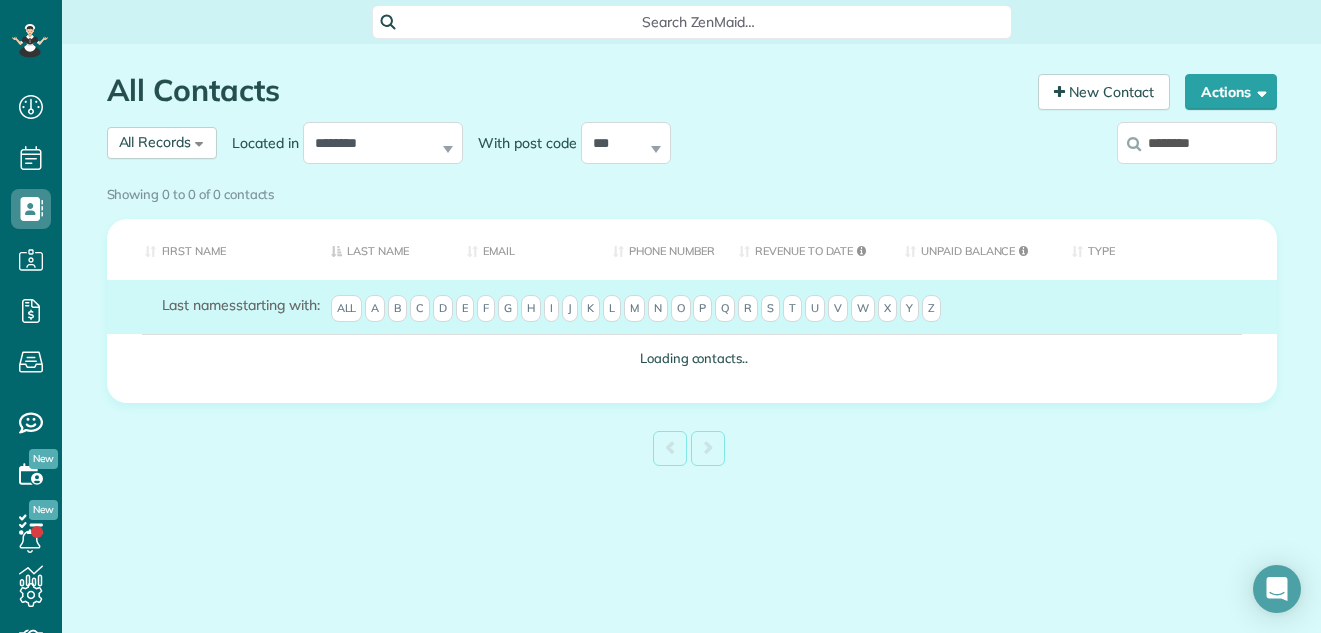 type on "********" 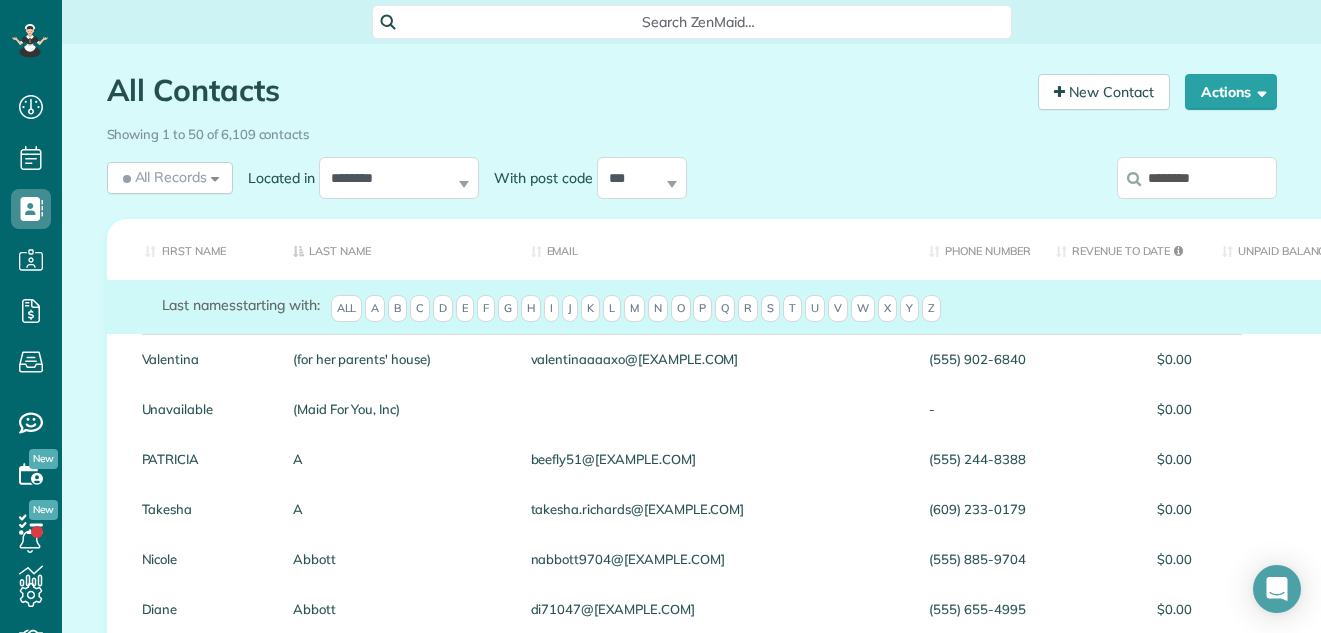 click on "********" at bounding box center (1197, 178) 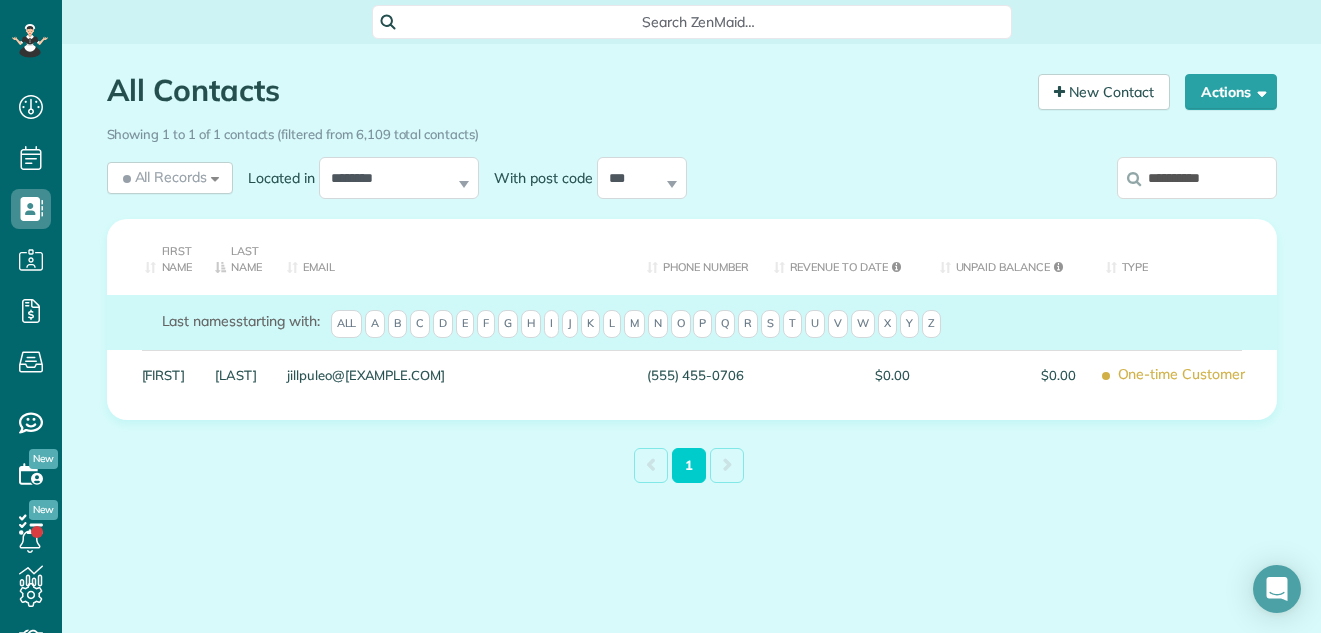 type on "**********" 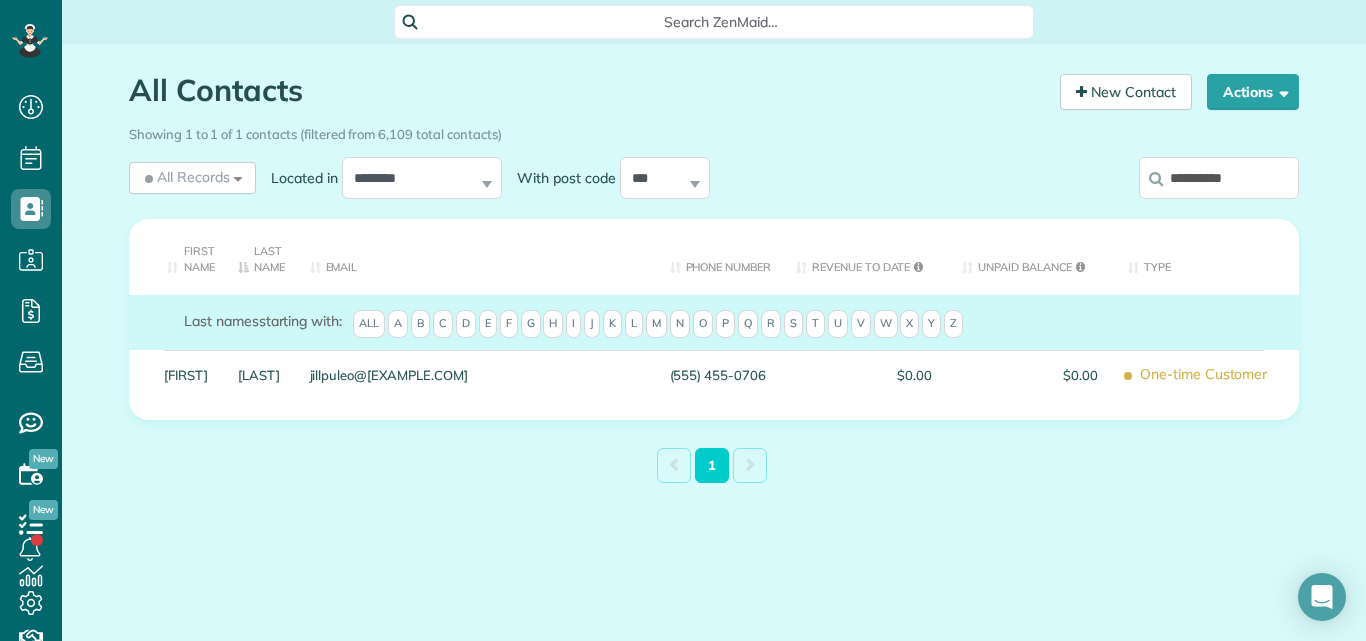 scroll, scrollTop: 641, scrollLeft: 62, axis: both 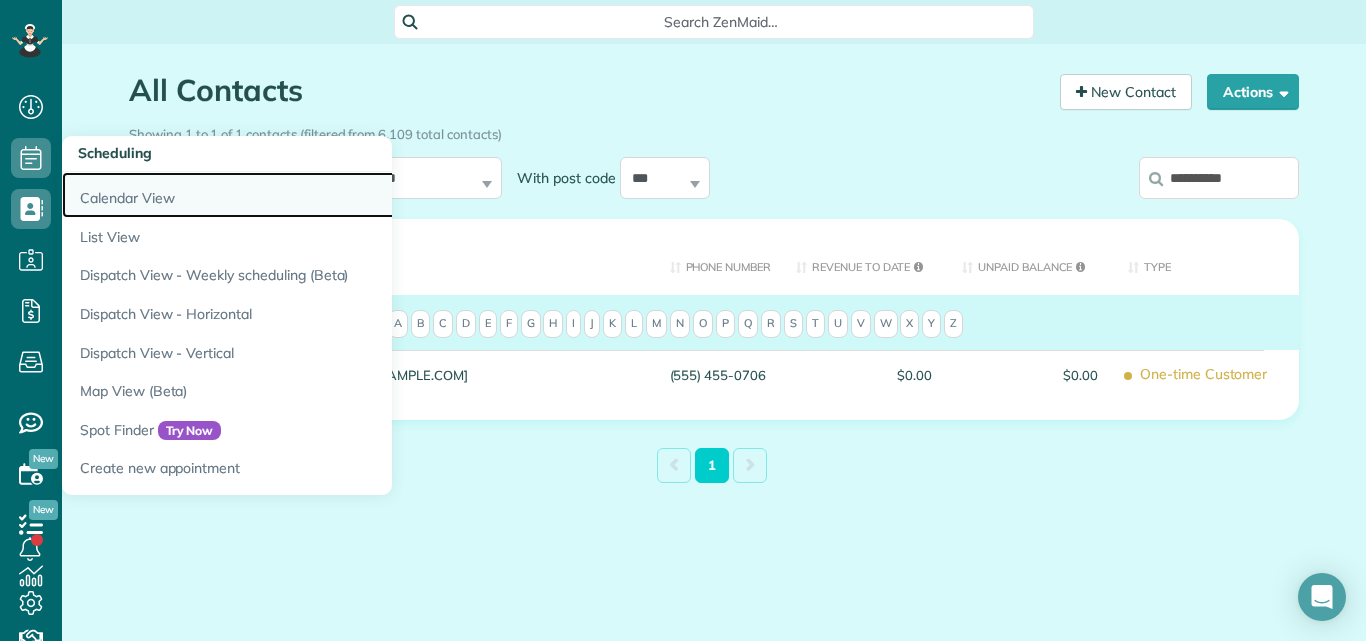 click on "Calendar View" at bounding box center [312, 195] 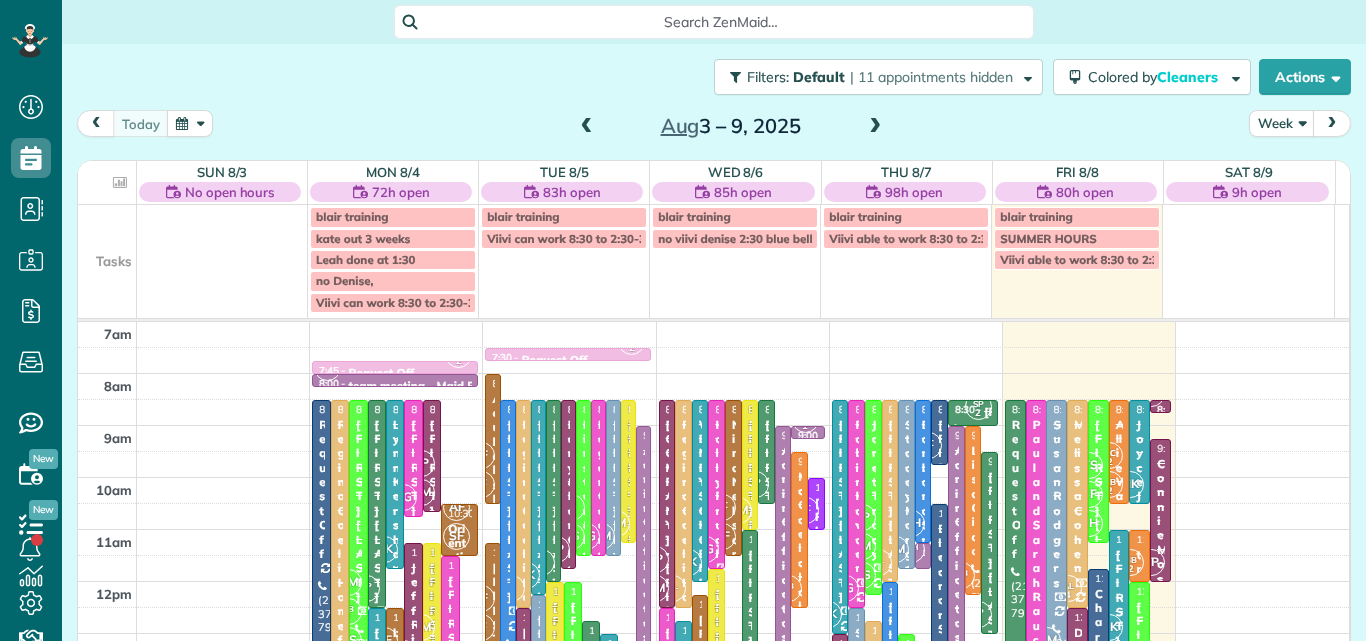 scroll, scrollTop: 0, scrollLeft: 0, axis: both 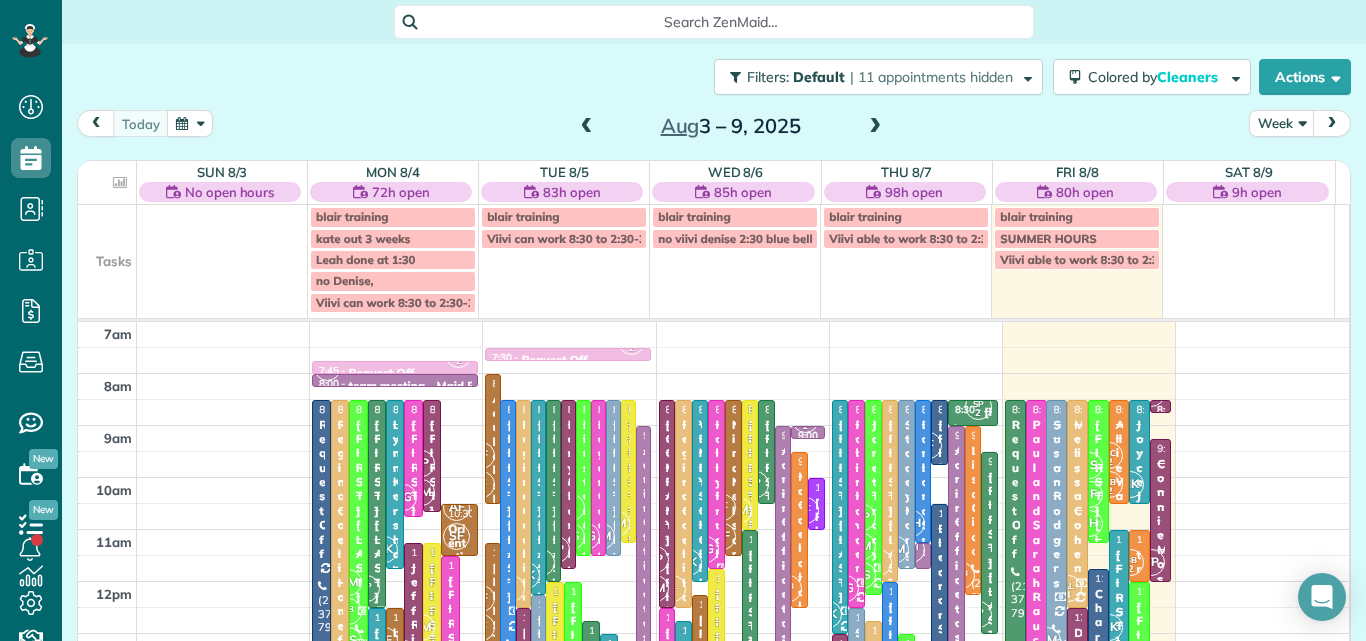 click at bounding box center (1332, 123) 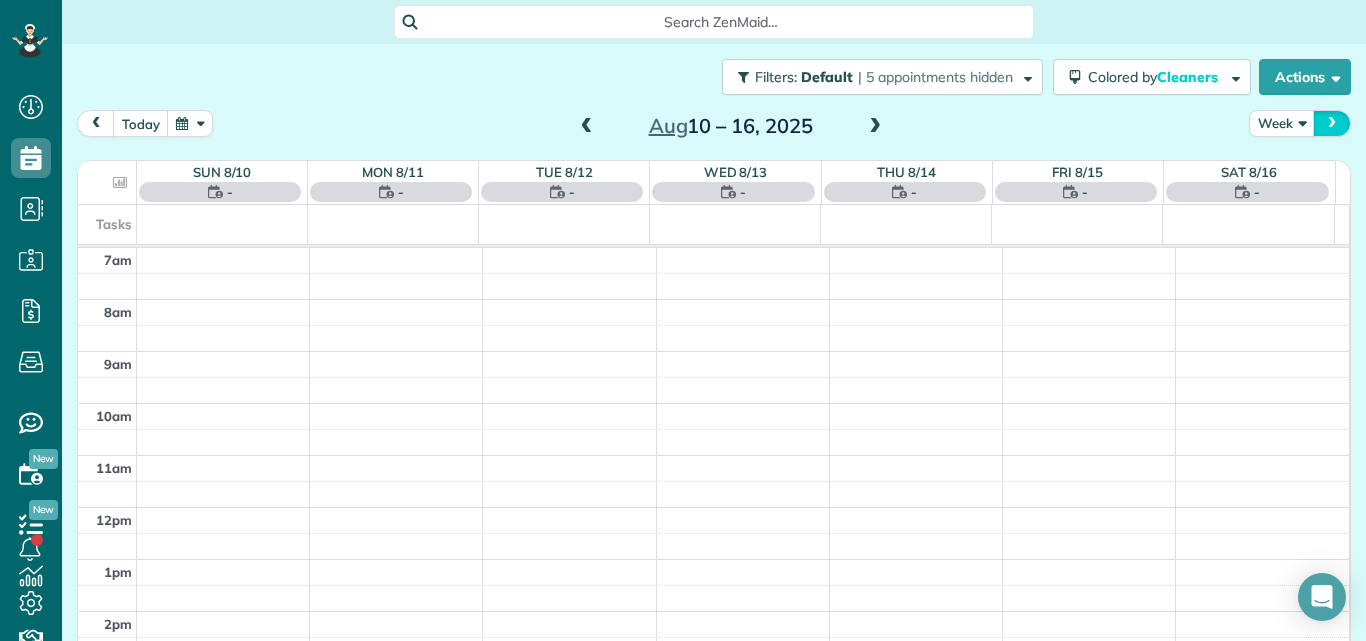 click at bounding box center (1332, 123) 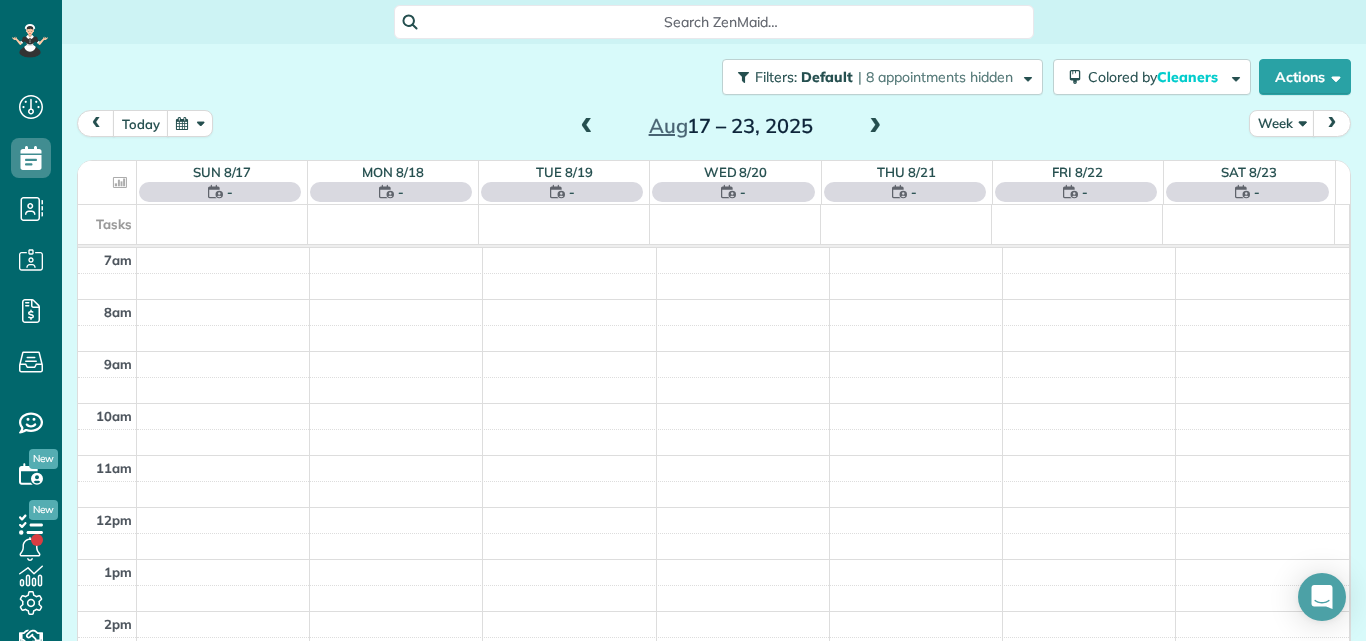 click at bounding box center (1332, 123) 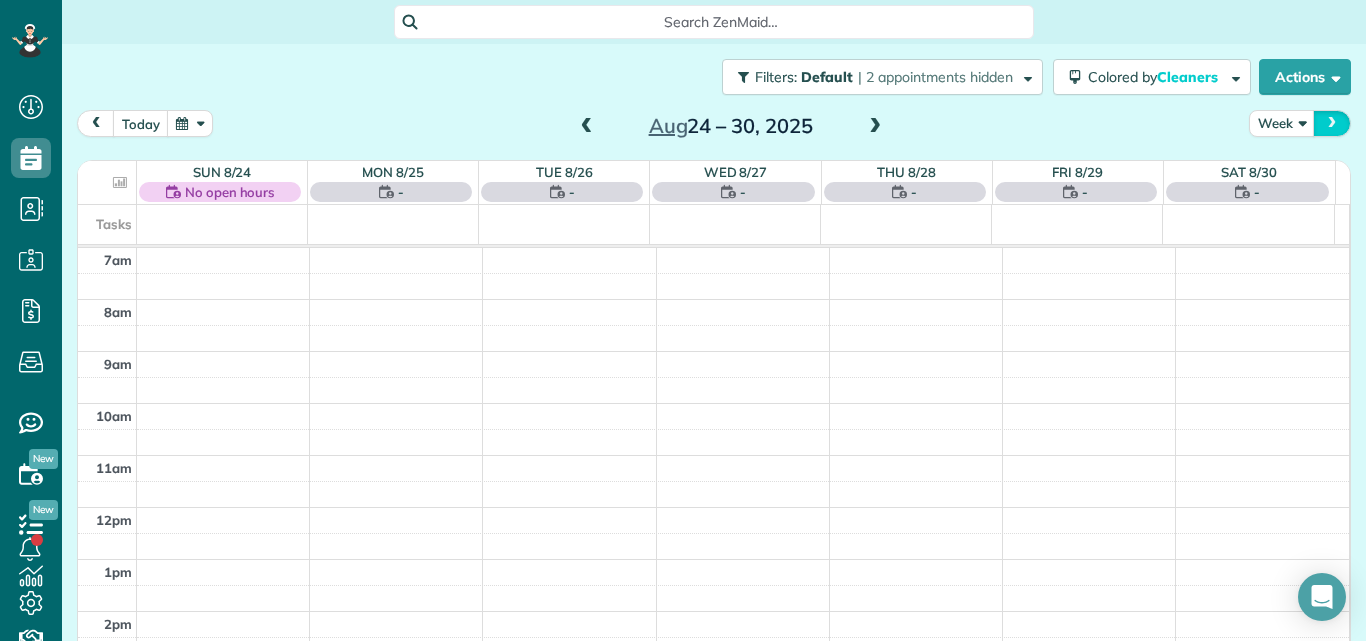 click at bounding box center (1332, 123) 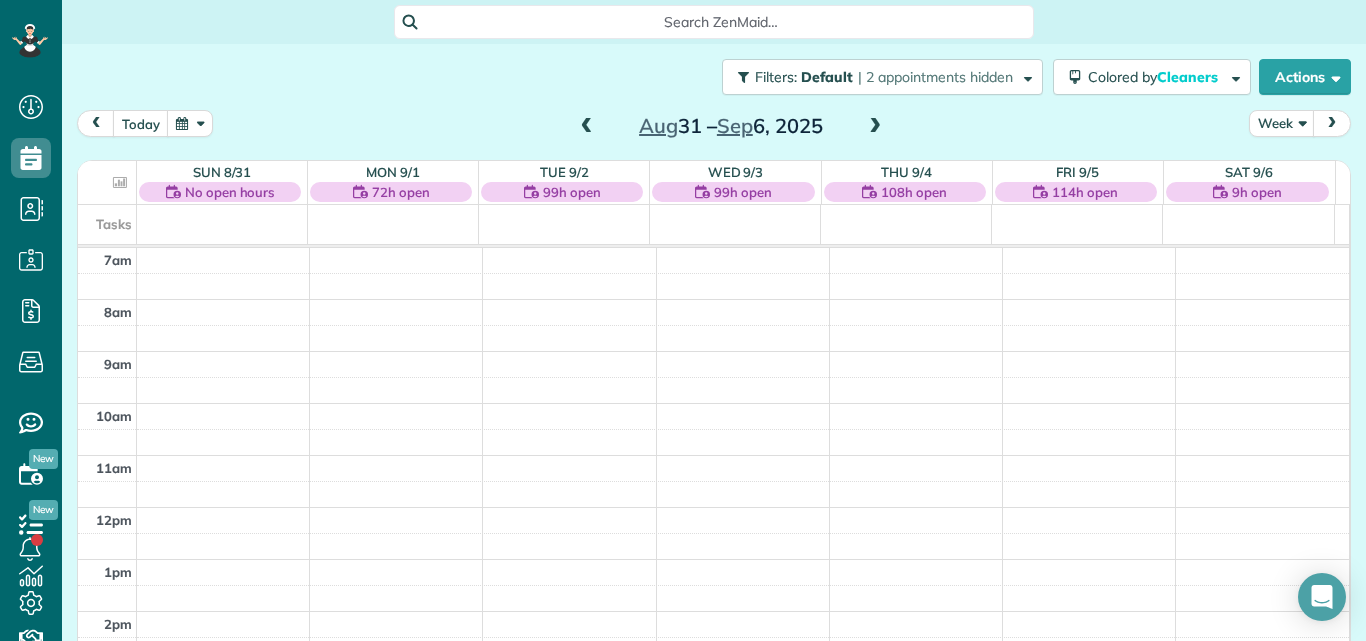 click at bounding box center [1332, 123] 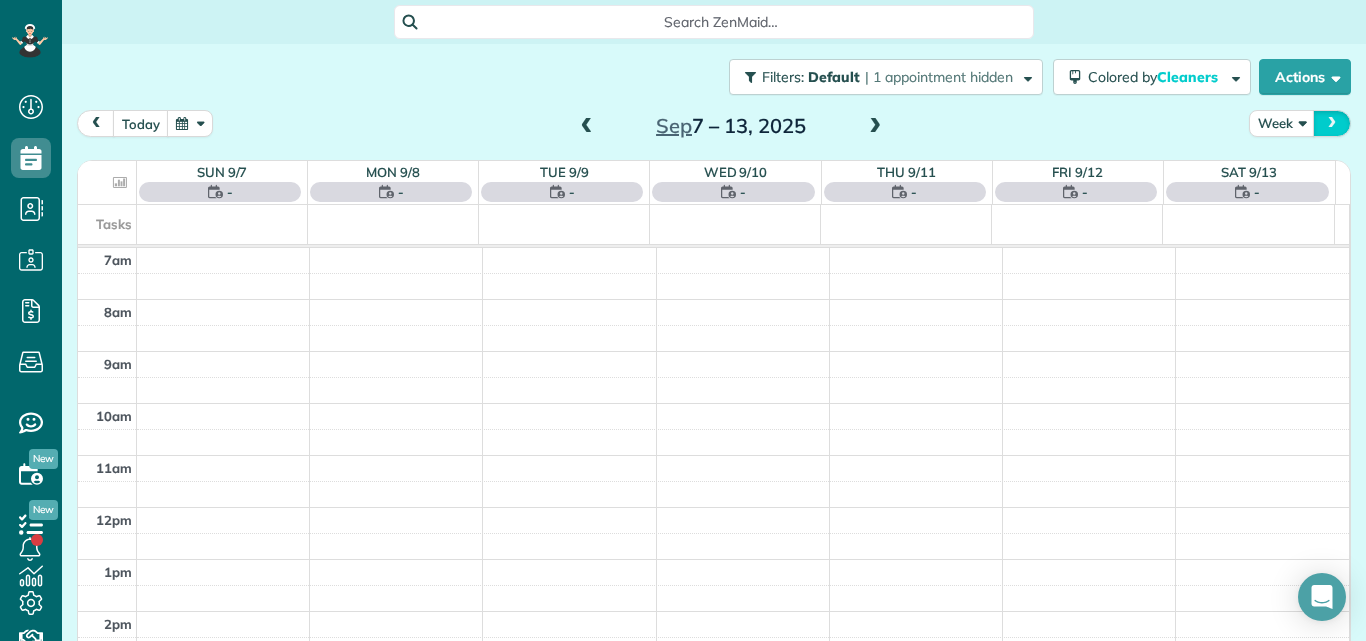 click at bounding box center (1332, 123) 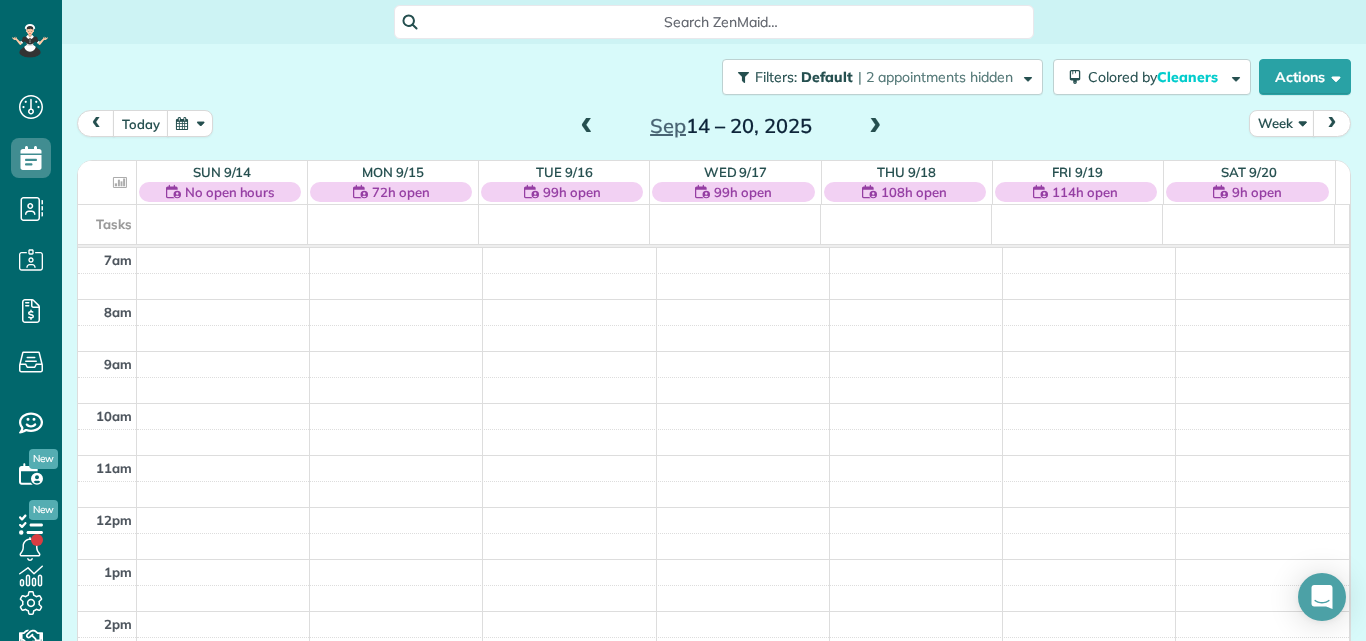 click at bounding box center [1332, 123] 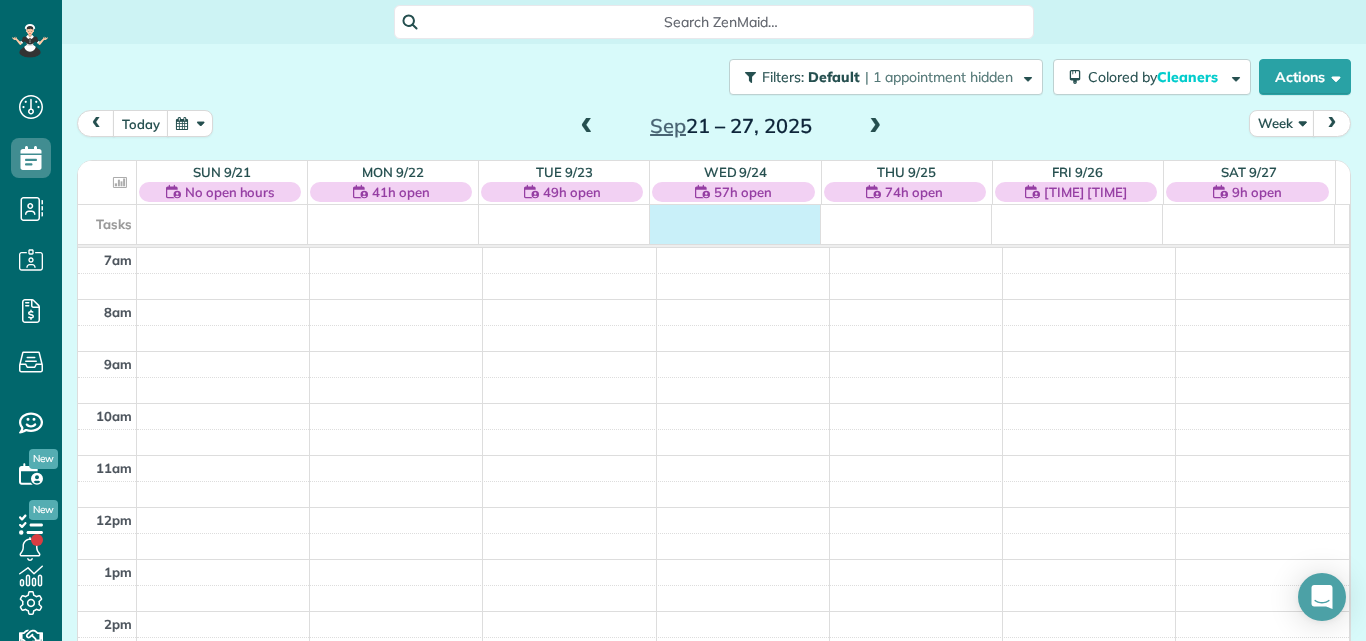 click at bounding box center [706, 207] 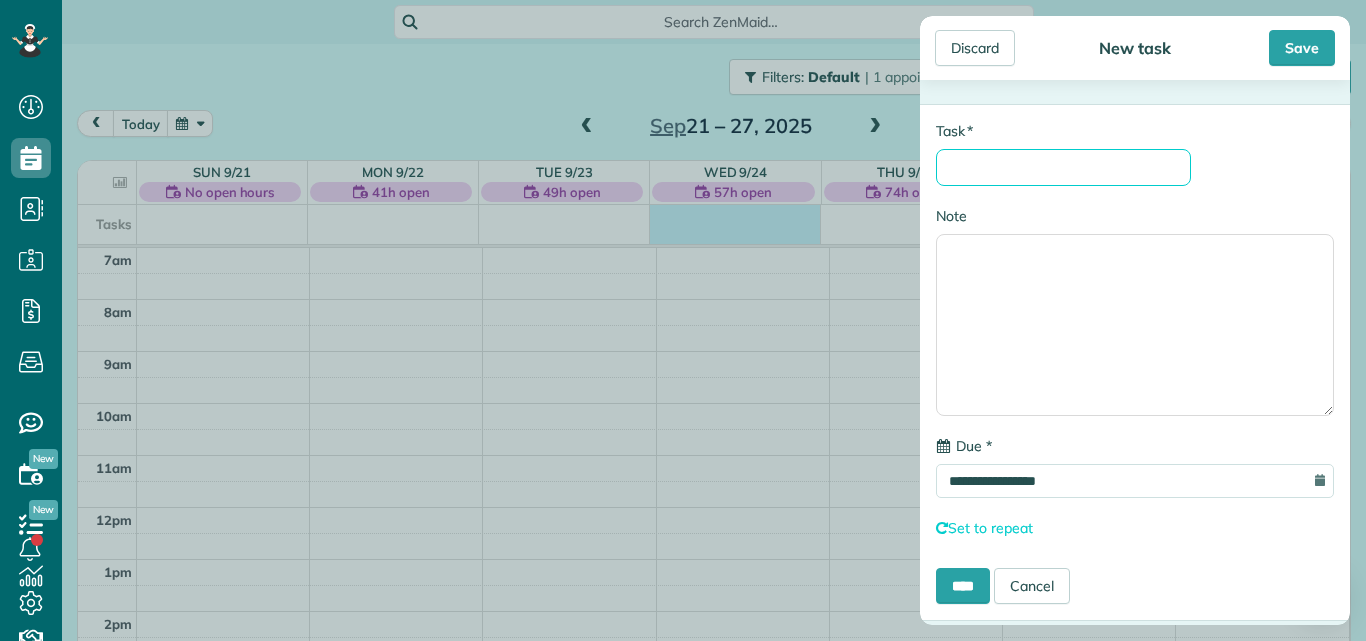 click on "*  Task" at bounding box center [1063, 167] 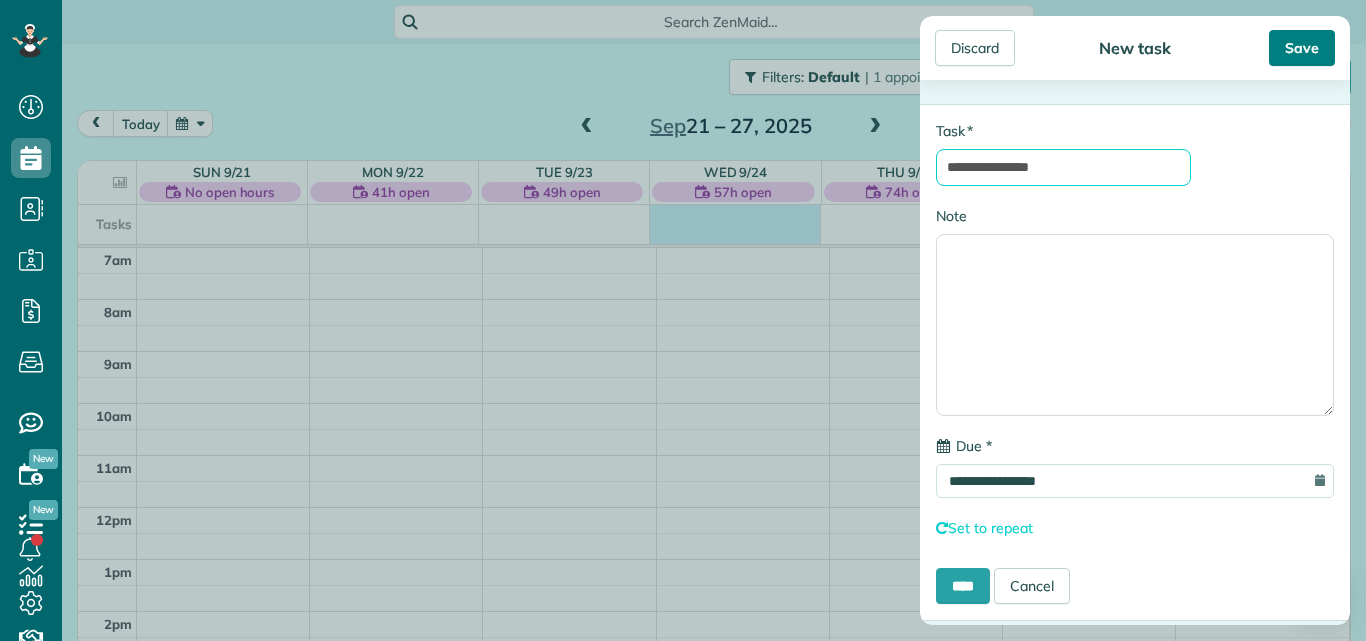 type on "**********" 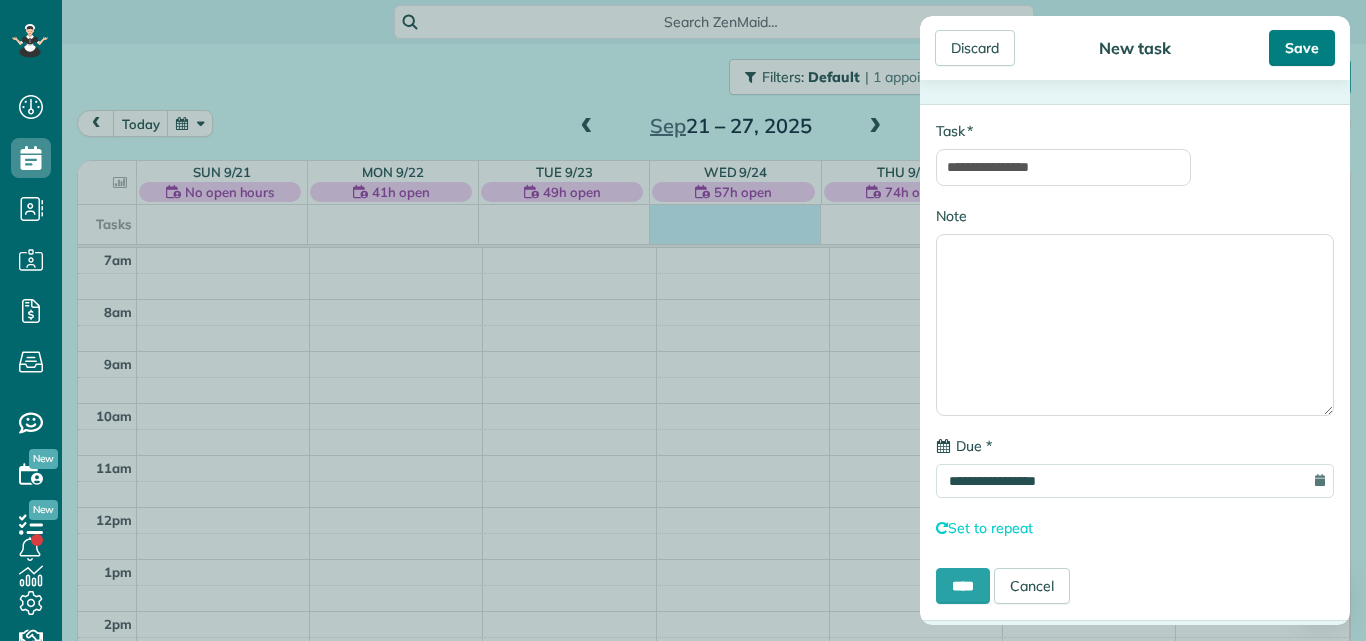 click on "Save" at bounding box center (1302, 48) 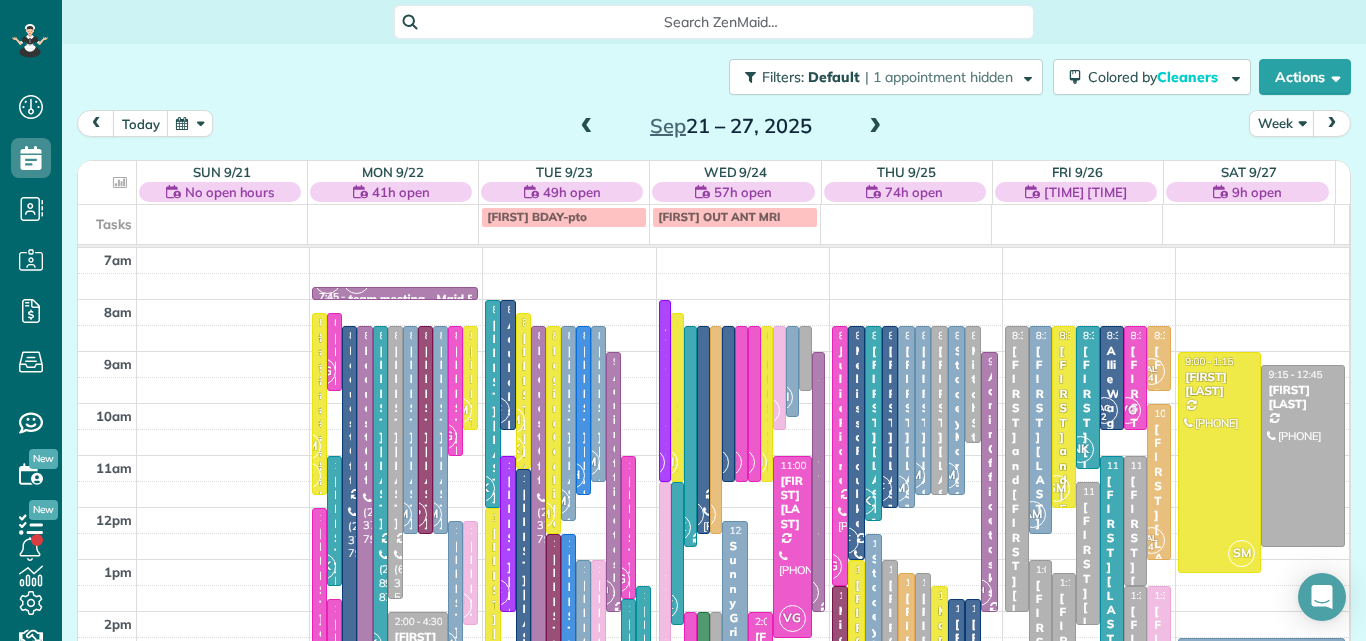 click on "7am 8am 9am 10am 11am 12pm 1pm 2pm 3pm 4pm 5pm 6pm 7pm 8pm BB 2 SF DH SP 2 NK VG KF 2 AF LC 1 LS 2 AC 2 AL 4 MH 1 VS AM TP SM 7:45 - 8:00 team meeting - Maid For You,inc. (215) 370-7993 1560 Russett Drive Warminster, PA 18974 SM AL 4 8:15 - 11:45 Regina Coeli Home for Retired Priests - behind Archbishop Wood (610) 586-8535 685 York Road Warminster, PA 18974 VG 8:15 - 9:45 Mark Kuhns - World Team (215) 491-4900 1431 Stuckert Road Warrington, PA 18976 AC 2 8:30 - 5:30 Request Off (215) 370-7993 1560 Russett Drive Warminster, PA 18974 MH 1 8:30 - 5:30 Request Off (215) 370-7993 1560 Russett Drive Warminster, PA 18974 NK 8:30 - 3:00 Jennifer Kropp (215) 896-8715 212 Harpel Drive Perkasie, PA 18944-3277 8:30 - 1:45 Jennifer Jaronski (610) 316-5504 1203 REINS CIR NEW HOPE, PA 18938 AM 8:30 - 12:30 Brooke Vilbas (215) 801-4462 684 Bennett Lane Perkasie, PA 18944 TP 8:30 - 12:30 Jason Oszczakiewicz - Varcoe-Thomas Funeral Home (267) 885-9147 344 North Main Street Doylestown, PA 18901 AM 8:30 - 12:30 Paula Krosky VG 2" at bounding box center [713, 611] 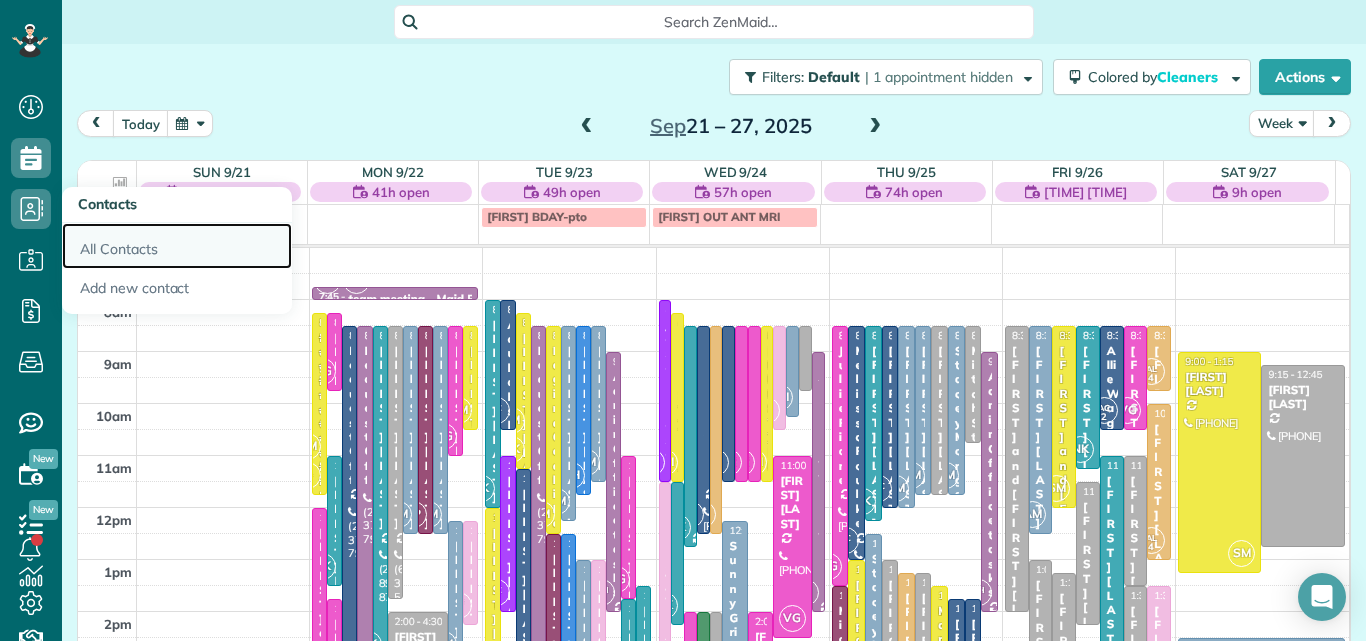 click on "All Contacts" at bounding box center [177, 246] 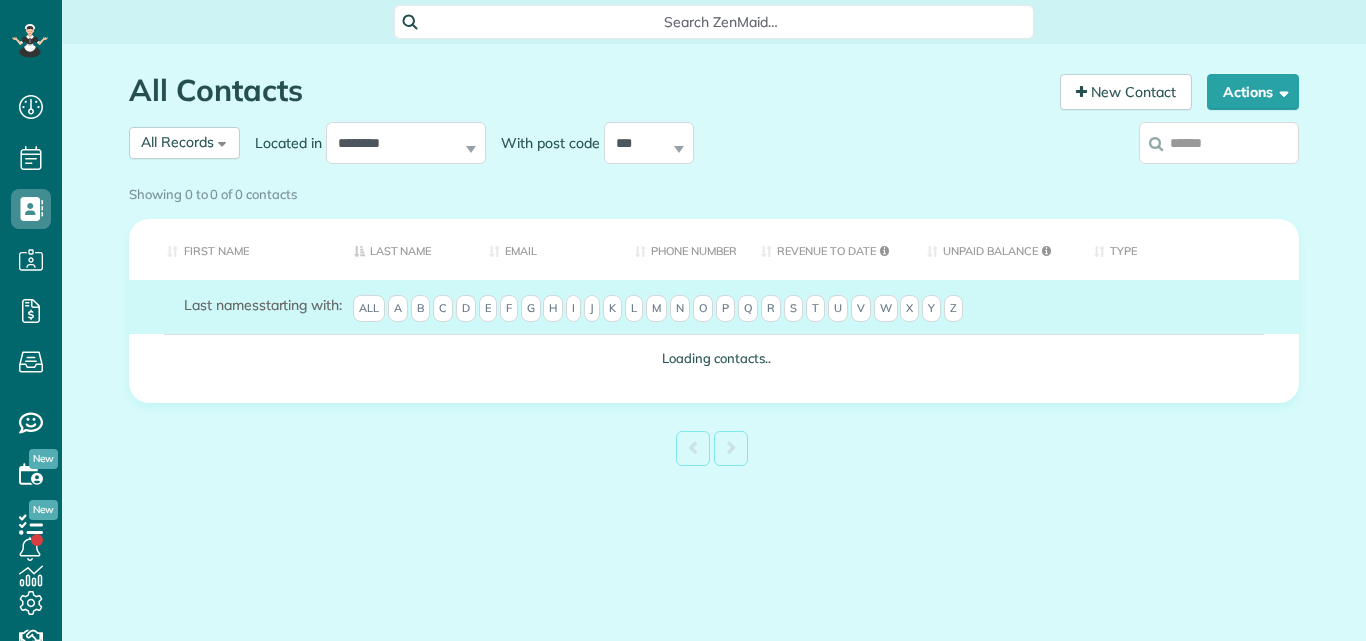 scroll, scrollTop: 0, scrollLeft: 0, axis: both 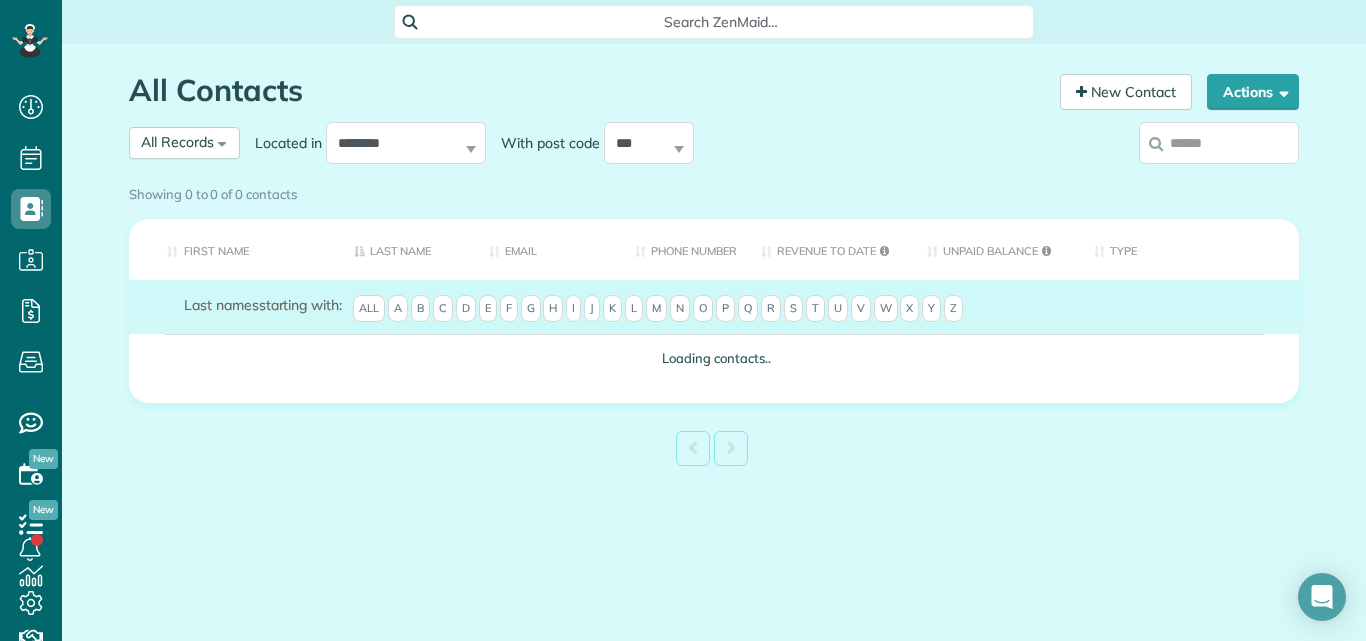 click at bounding box center [1219, 143] 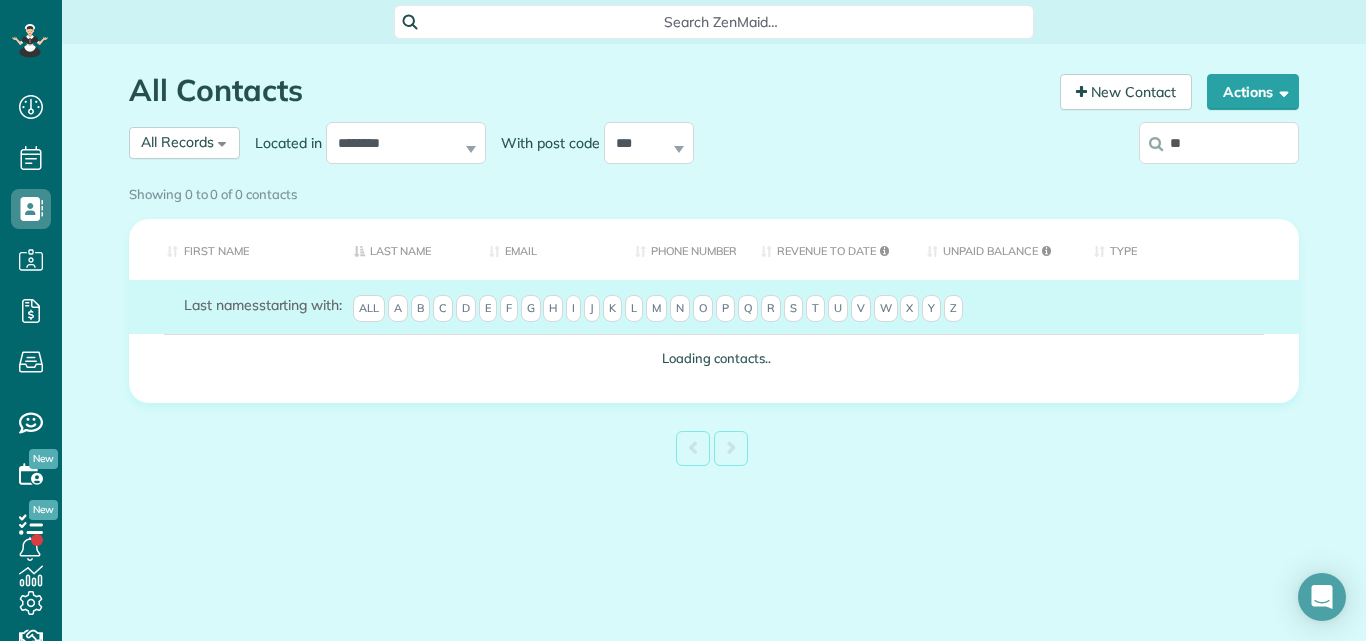 type on "**" 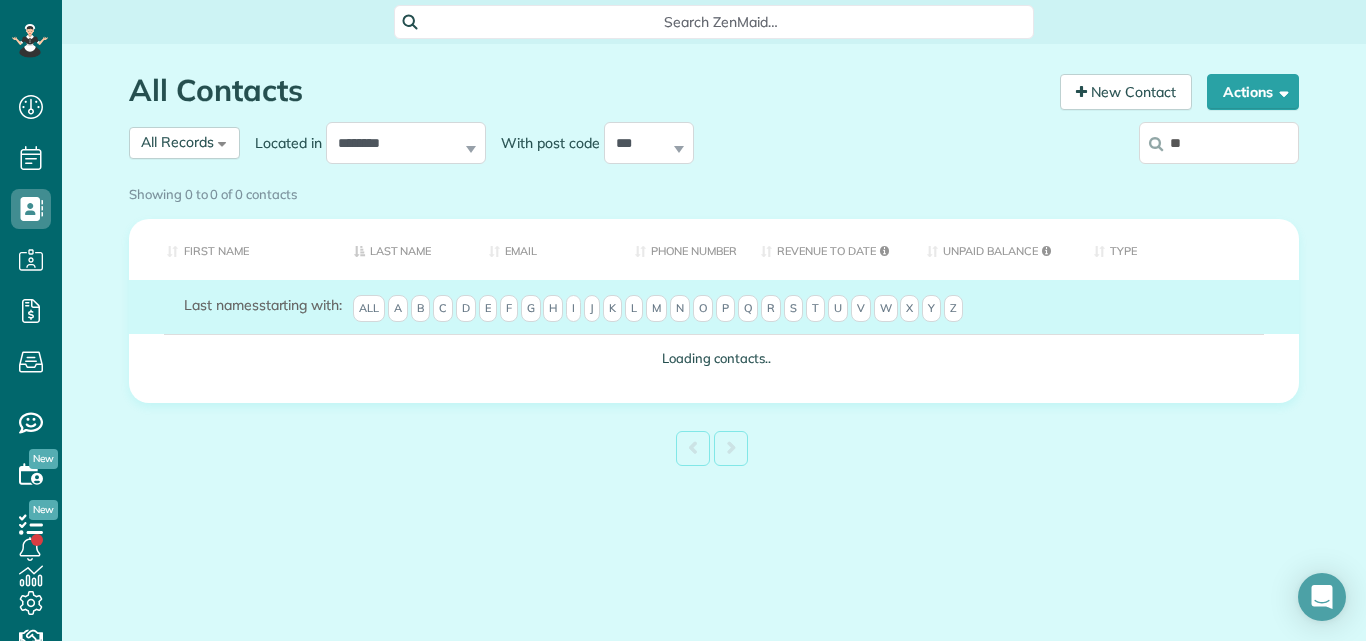 click on "Showing 0 to 0 of 0 contacts" at bounding box center (714, 190) 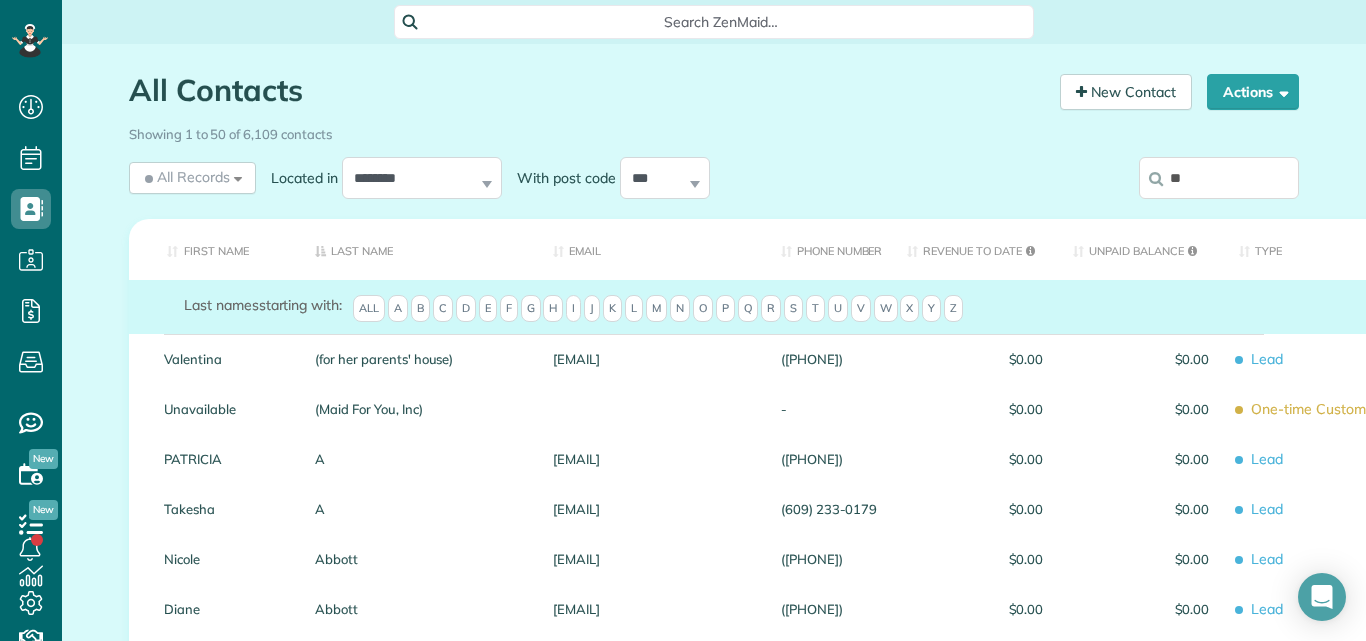 click on "**" at bounding box center (1219, 178) 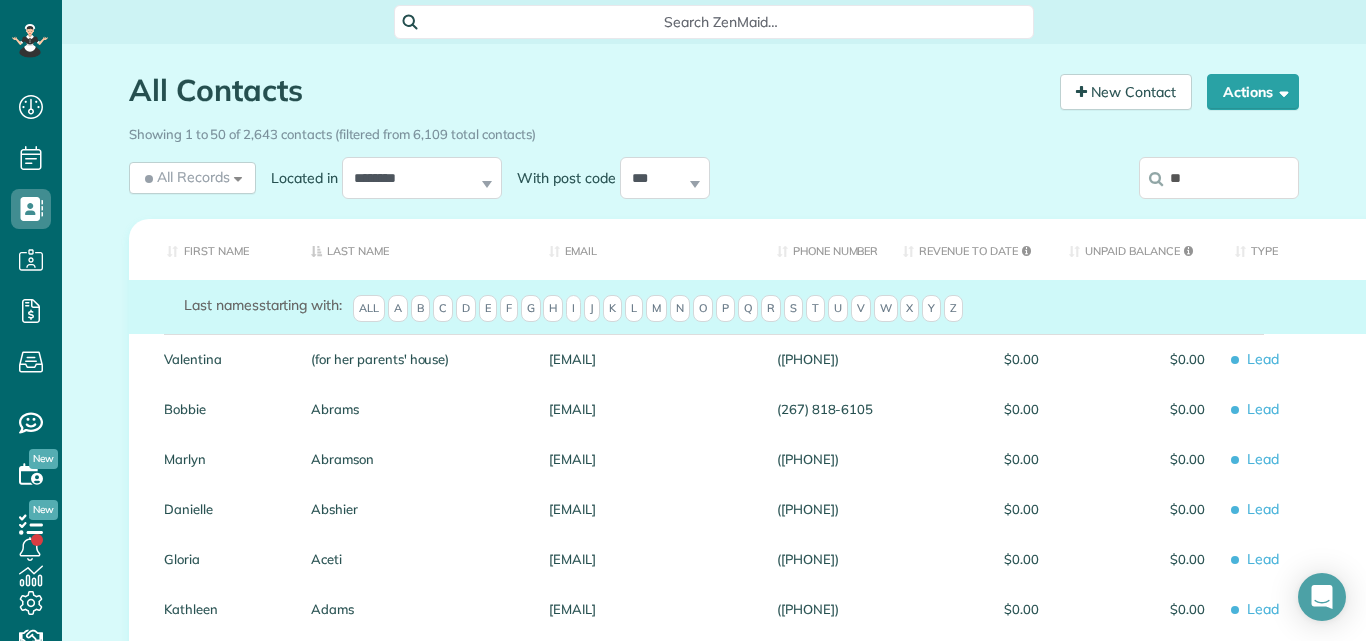 type on "*" 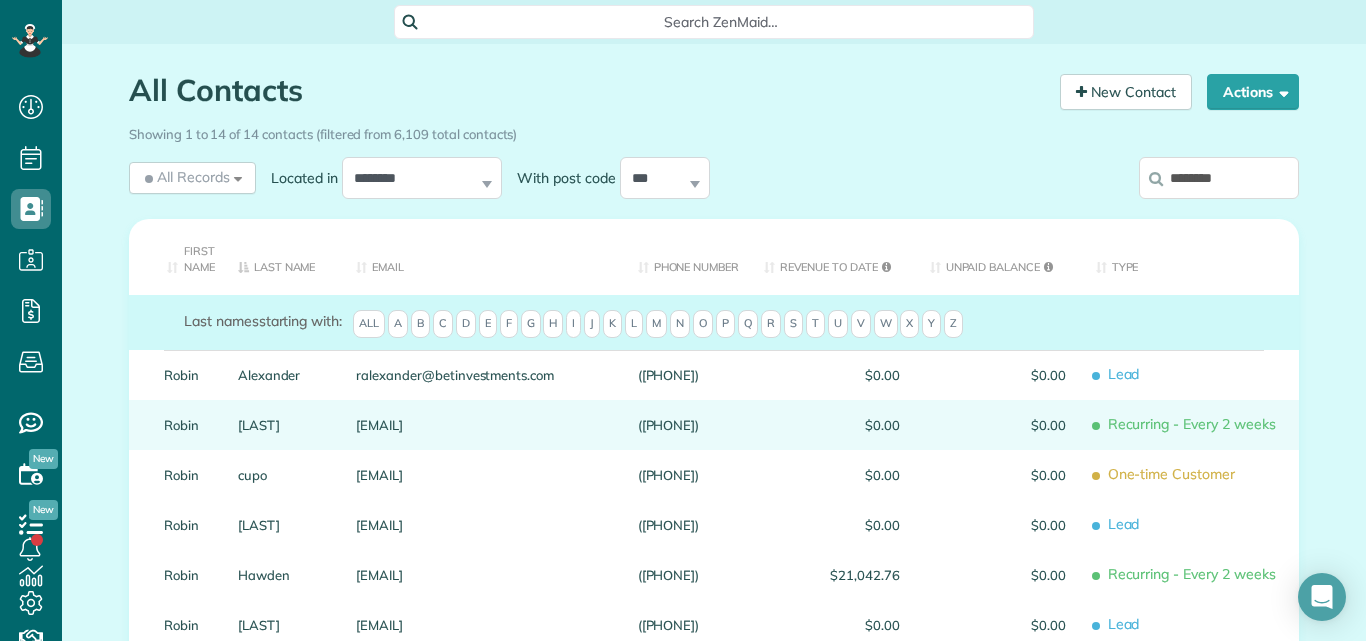type on "********" 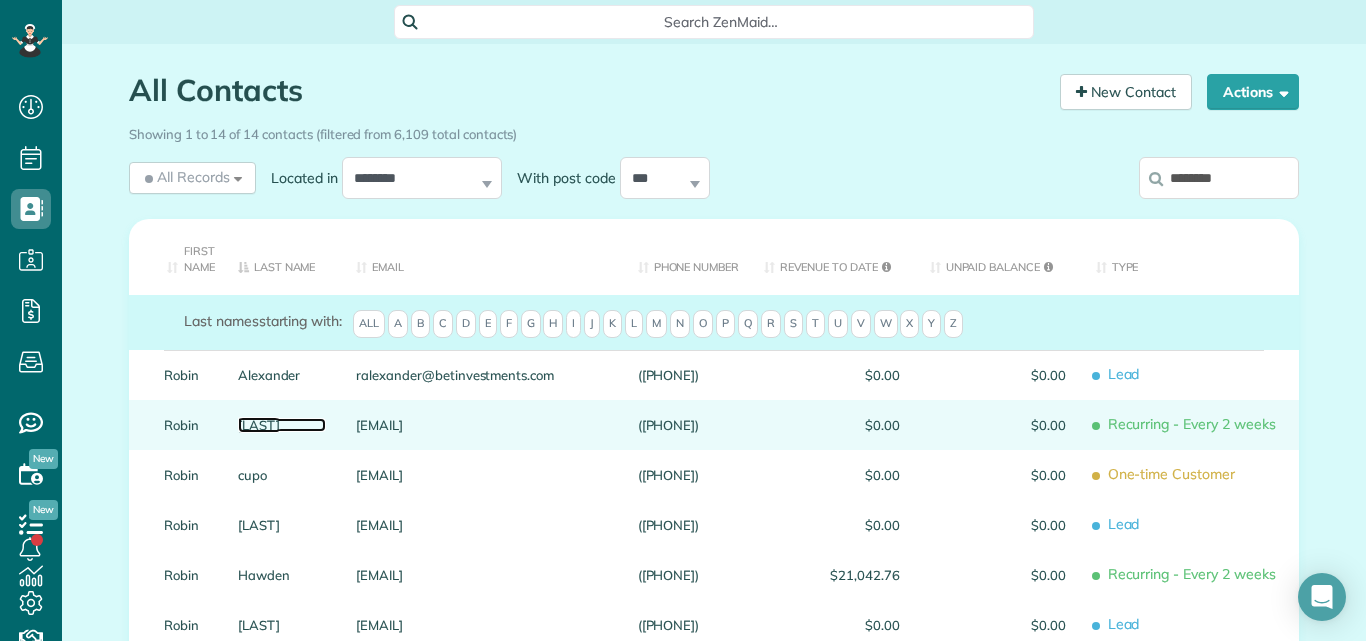 click on "Coppinger" at bounding box center (282, 425) 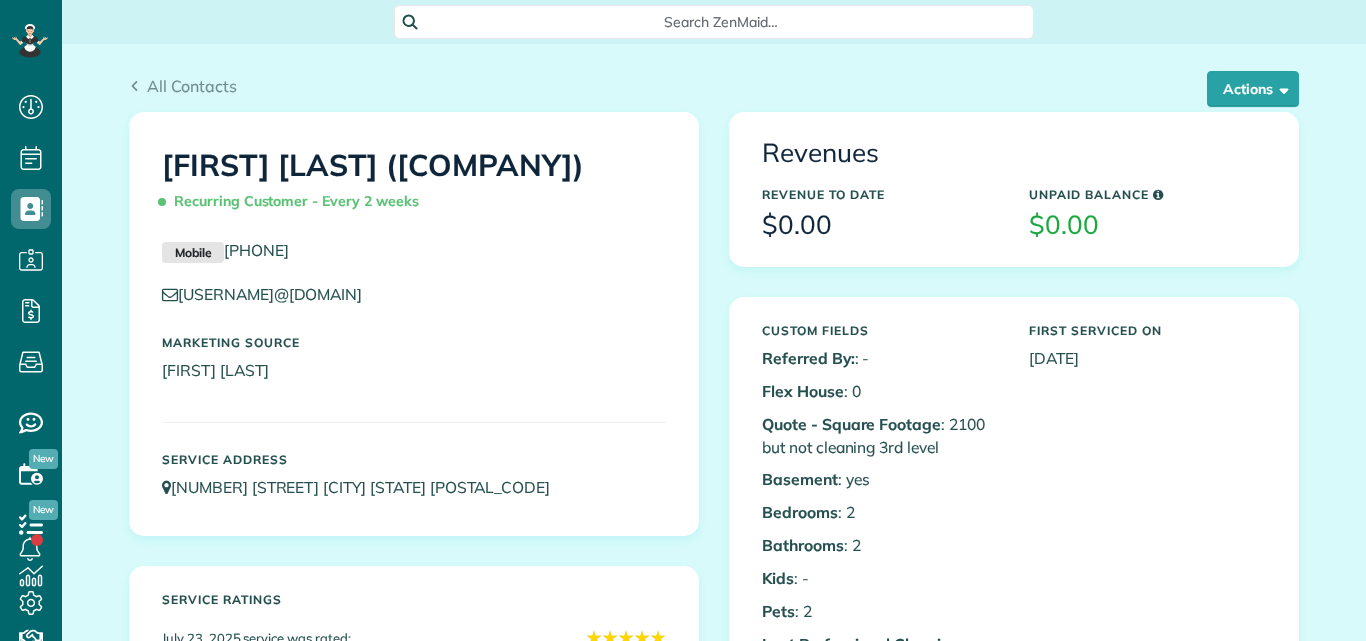 scroll, scrollTop: 0, scrollLeft: 0, axis: both 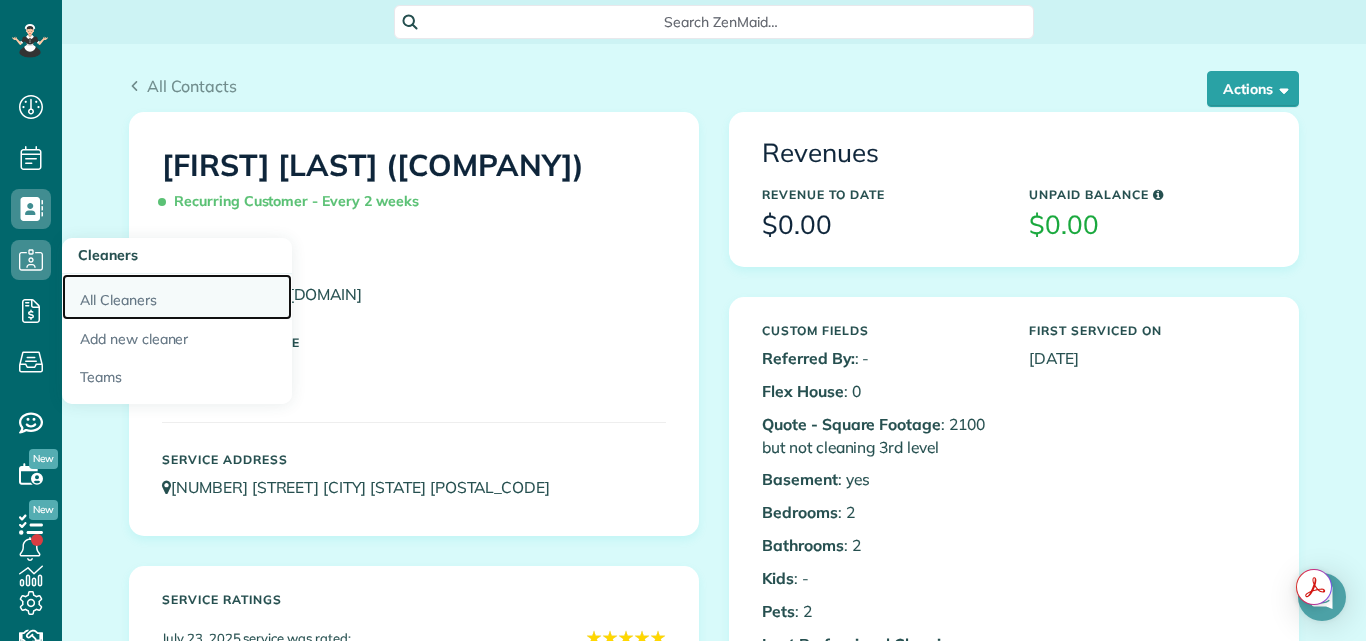 click on "All Cleaners" at bounding box center [177, 297] 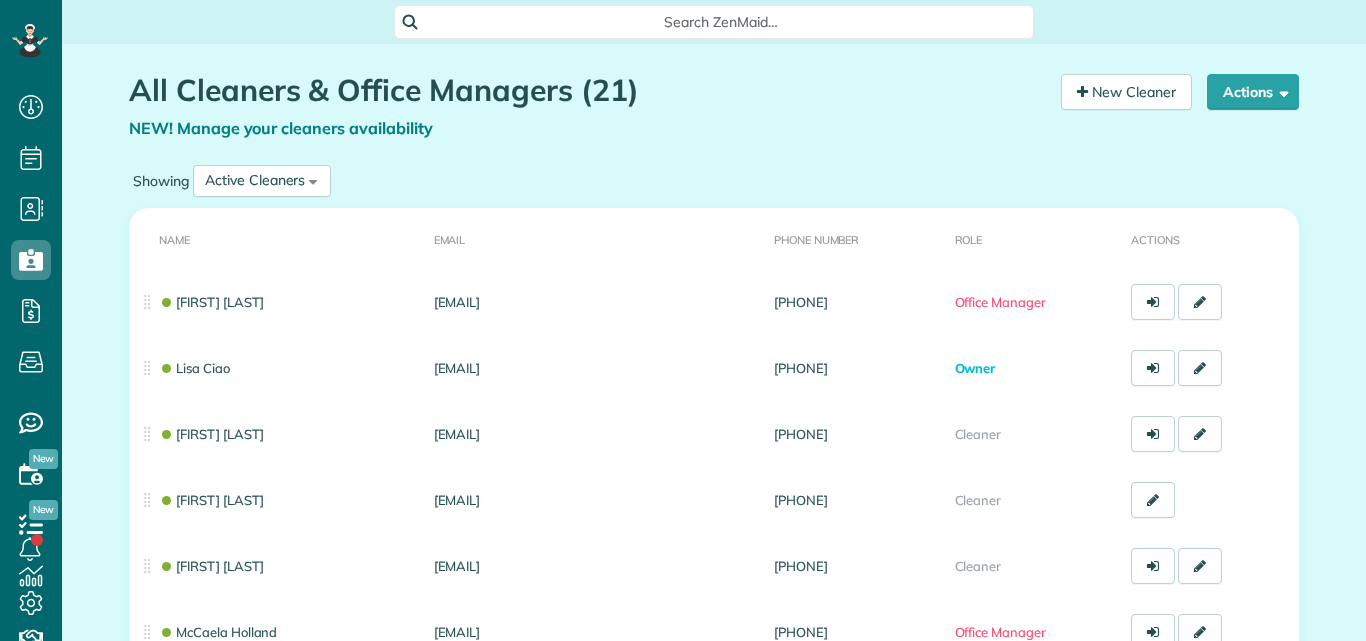 scroll, scrollTop: 0, scrollLeft: 0, axis: both 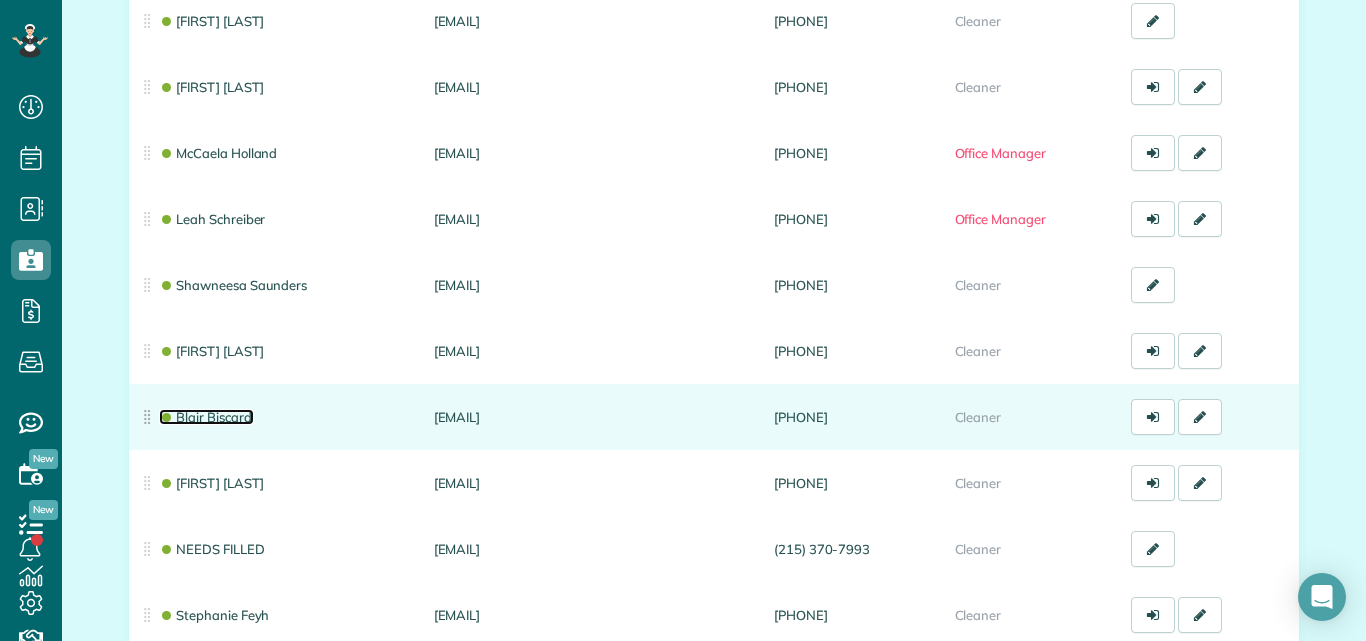 click on "Blair Biscardi" at bounding box center (206, 417) 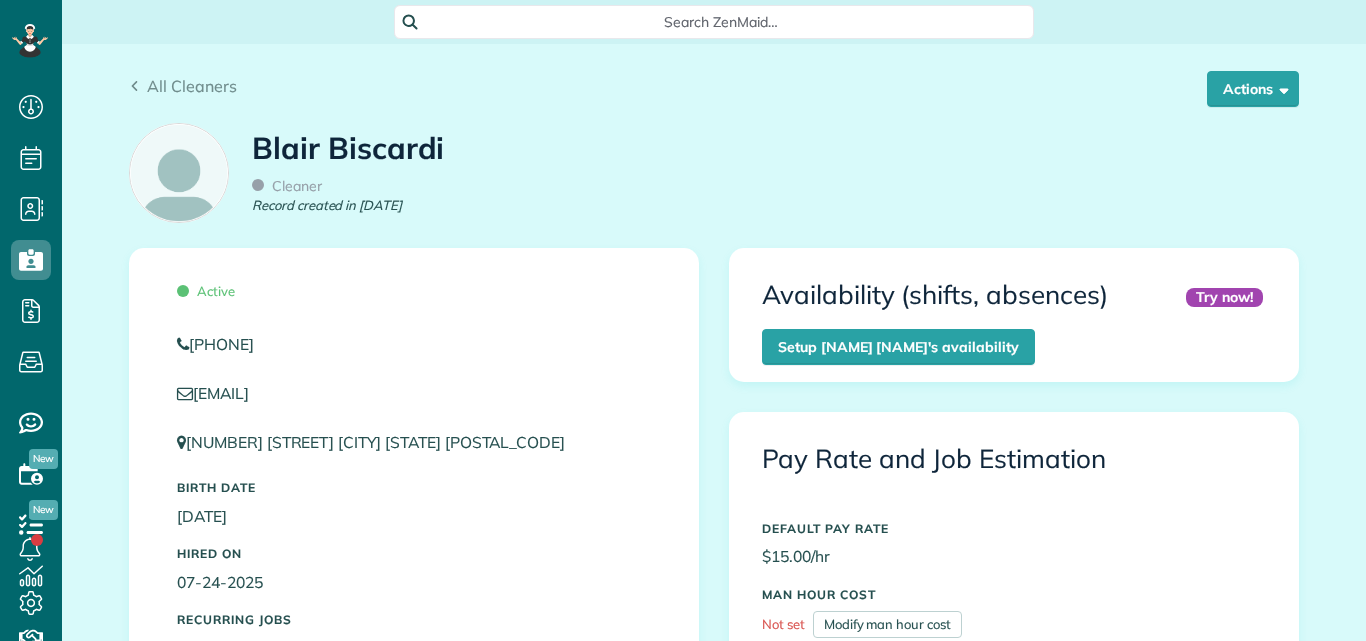 scroll, scrollTop: 0, scrollLeft: 0, axis: both 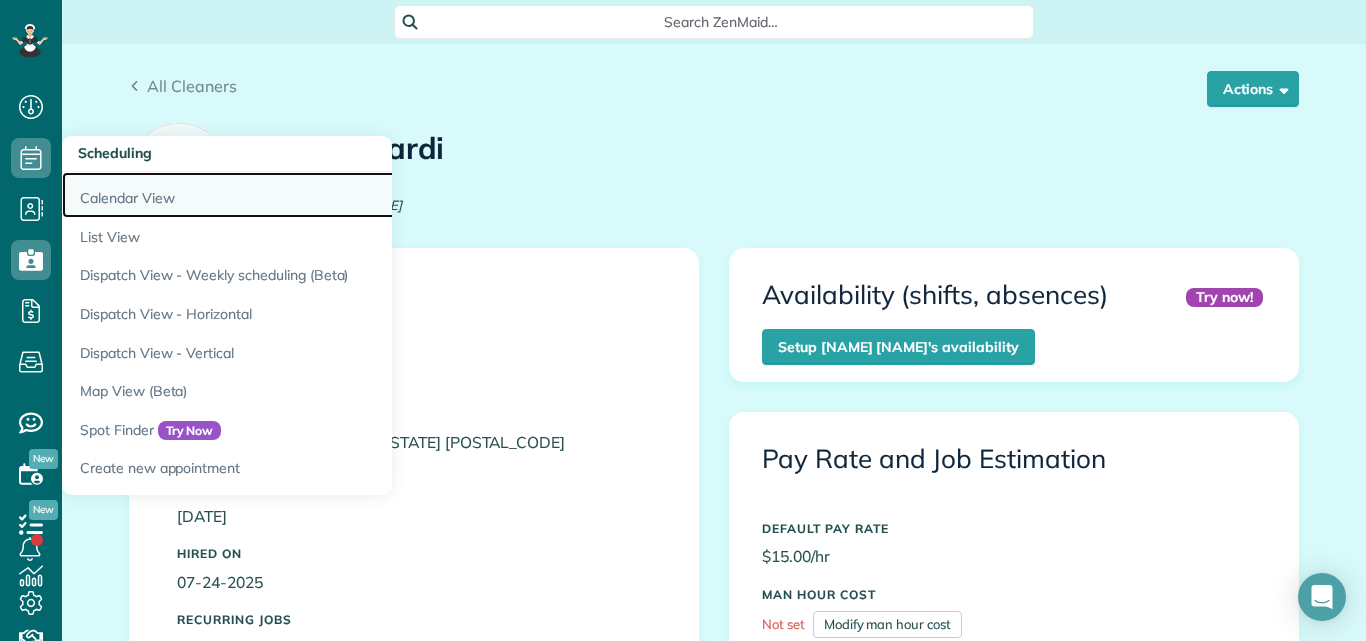 click on "Calendar View" at bounding box center (312, 195) 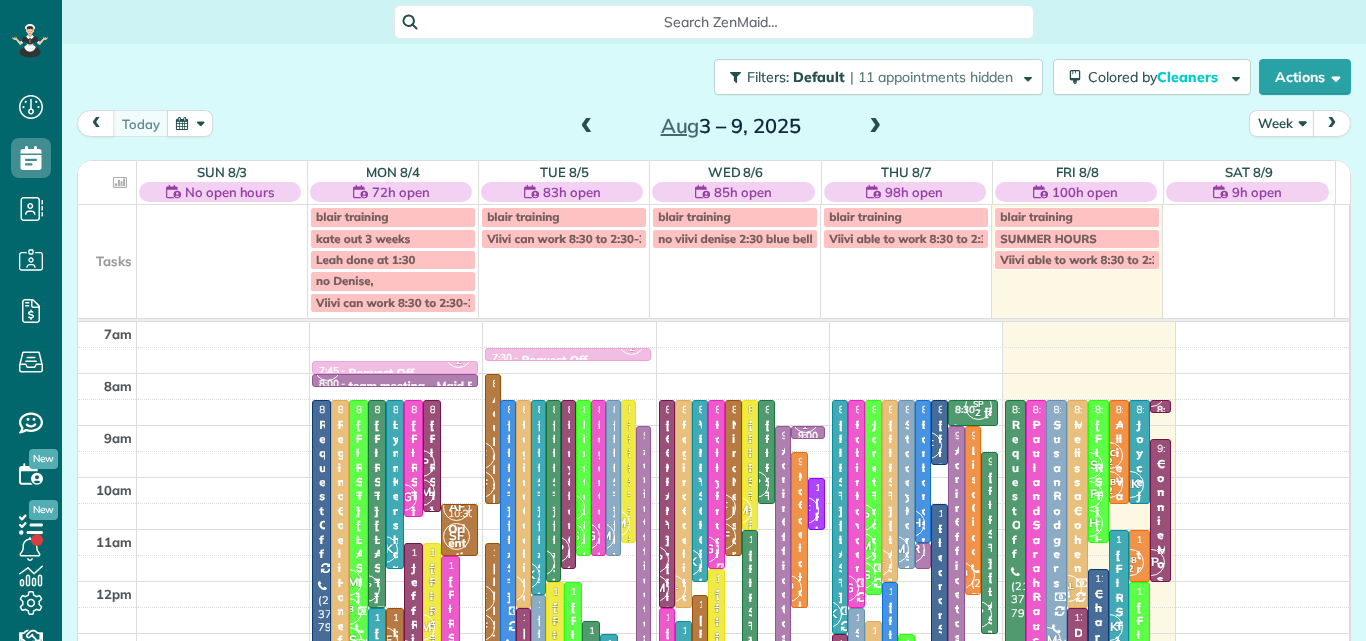 scroll, scrollTop: 0, scrollLeft: 0, axis: both 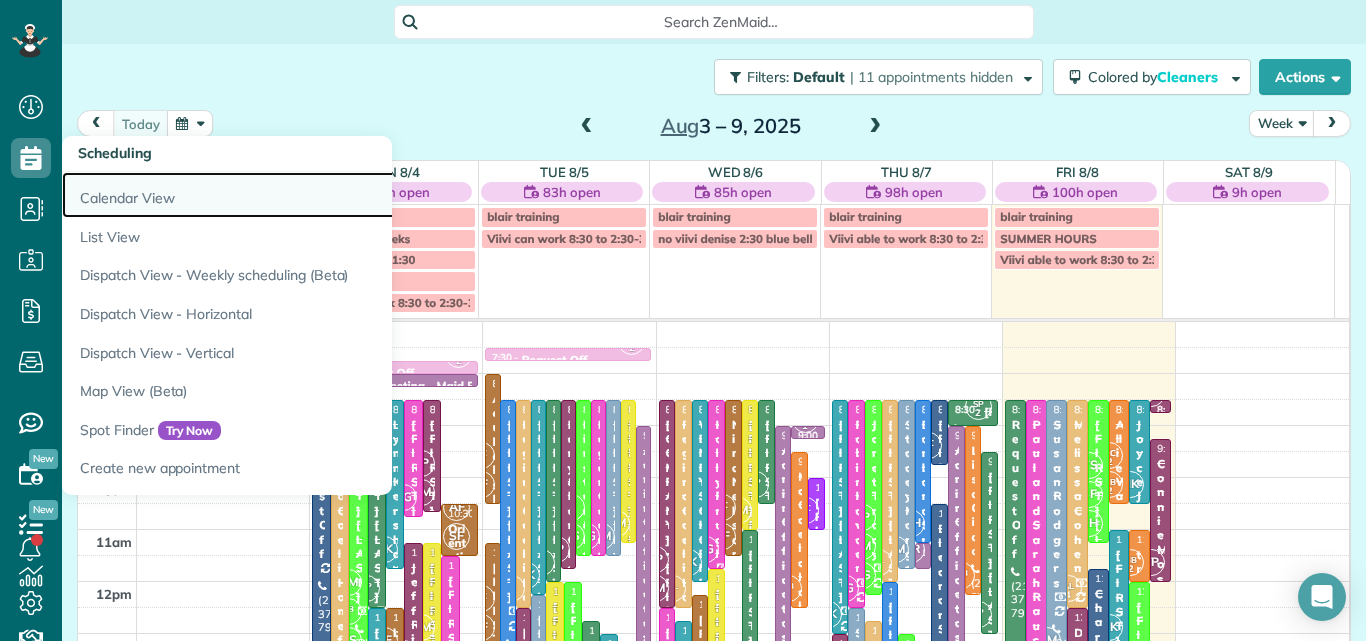 click on "Calendar View" at bounding box center (312, 195) 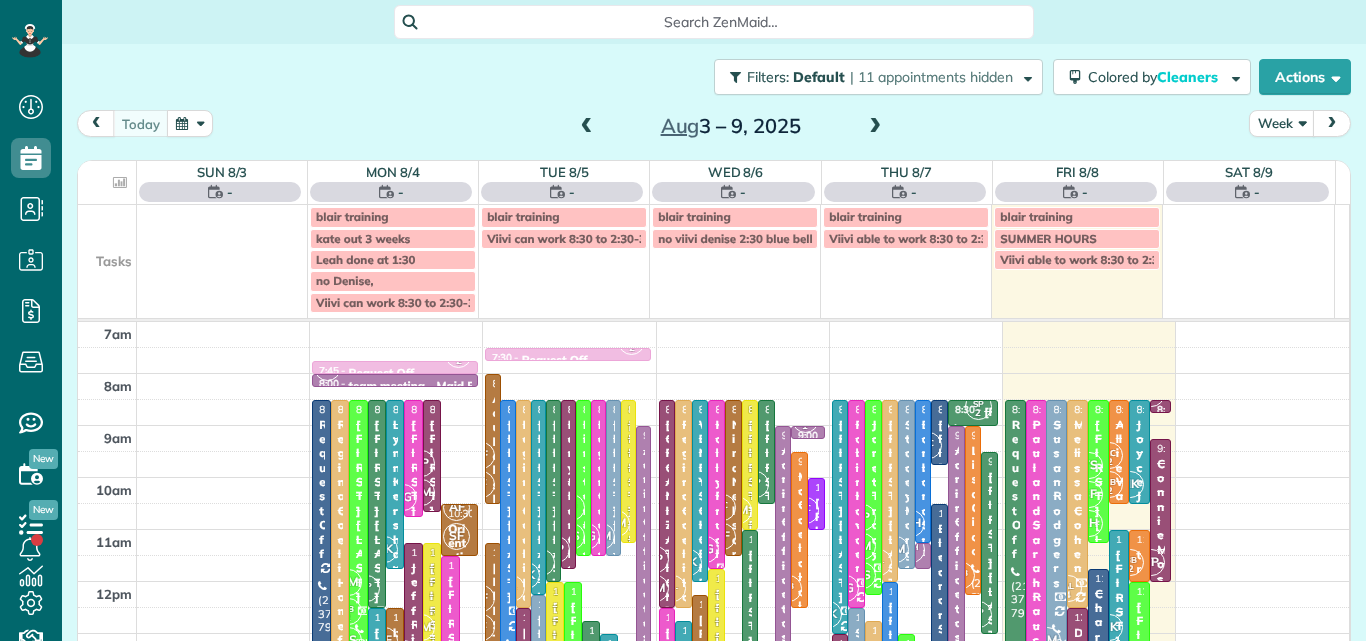 scroll, scrollTop: 0, scrollLeft: 0, axis: both 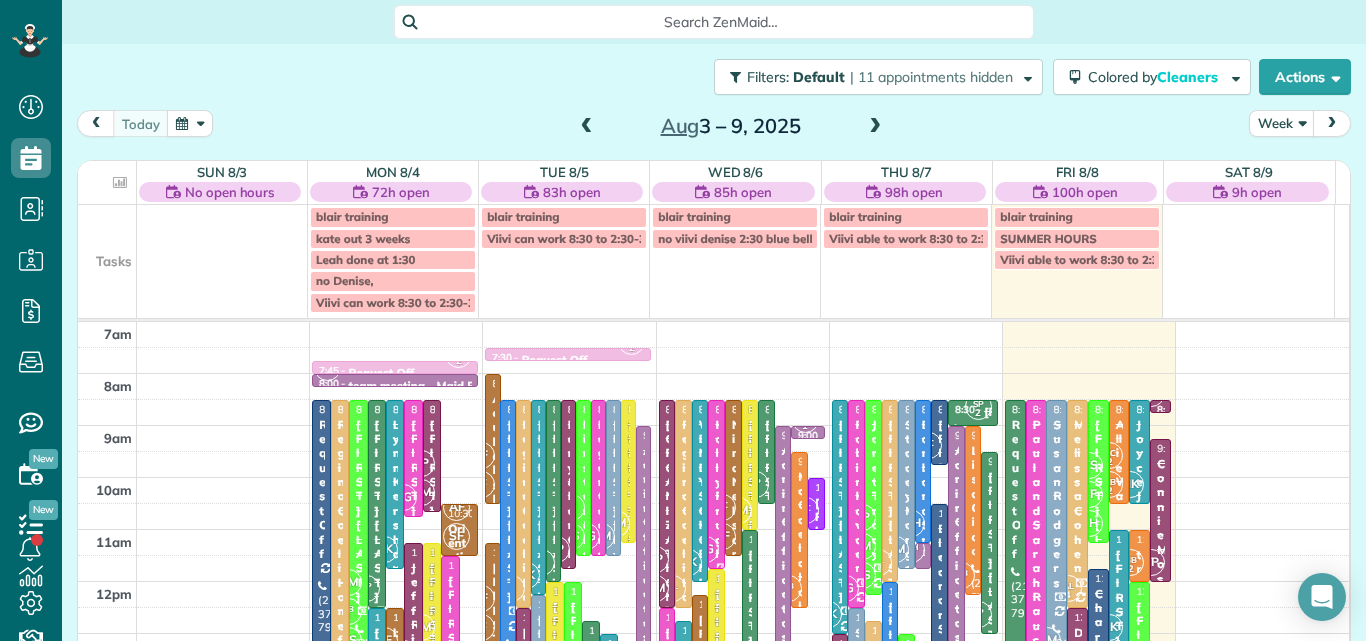 click at bounding box center [875, 127] 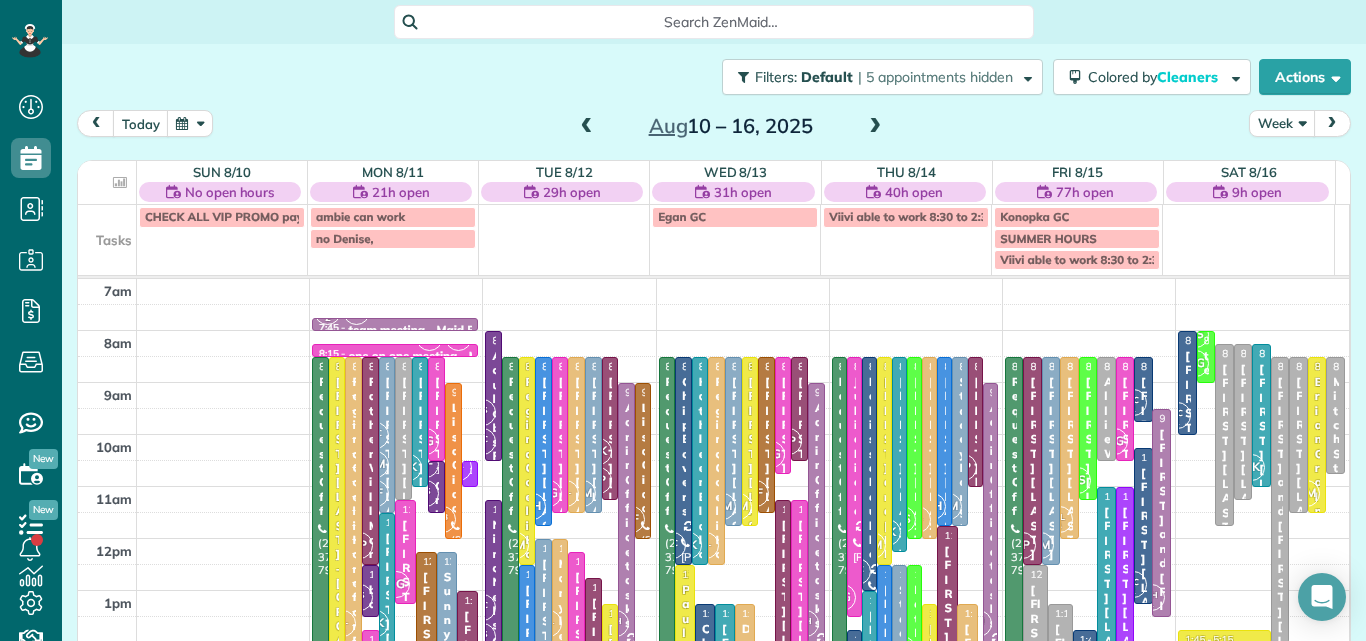 click on "Week" at bounding box center [1282, 123] 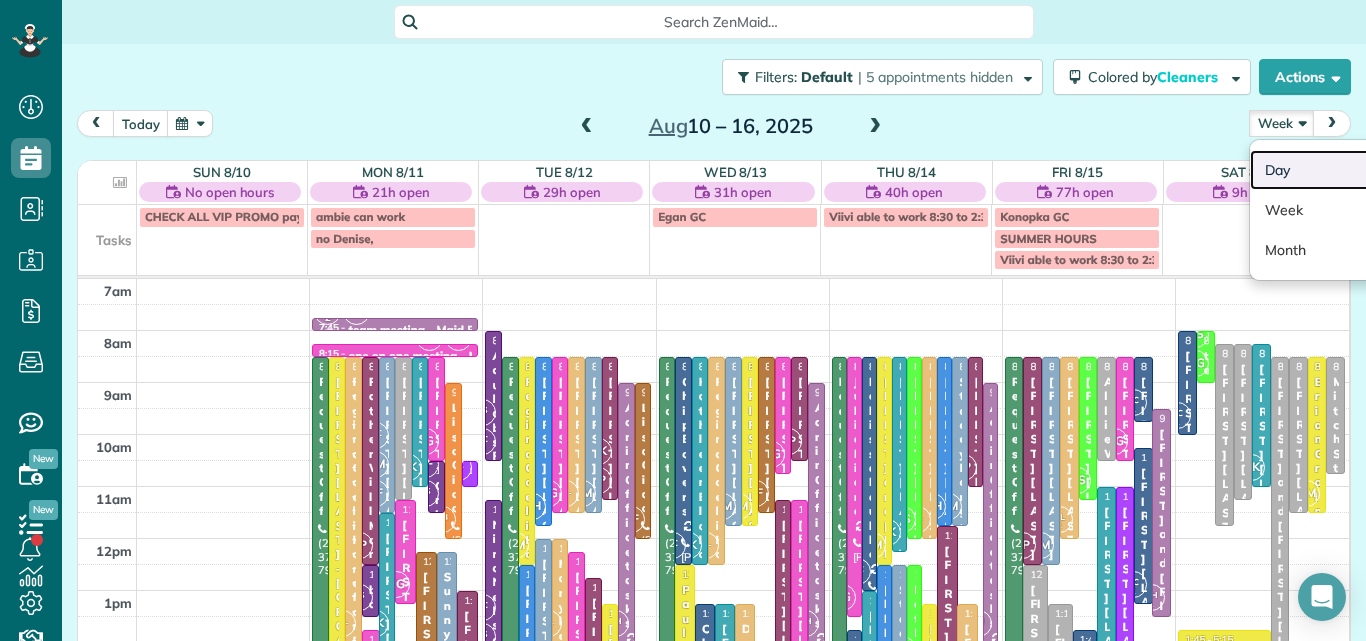 click on "Day" at bounding box center [1329, 170] 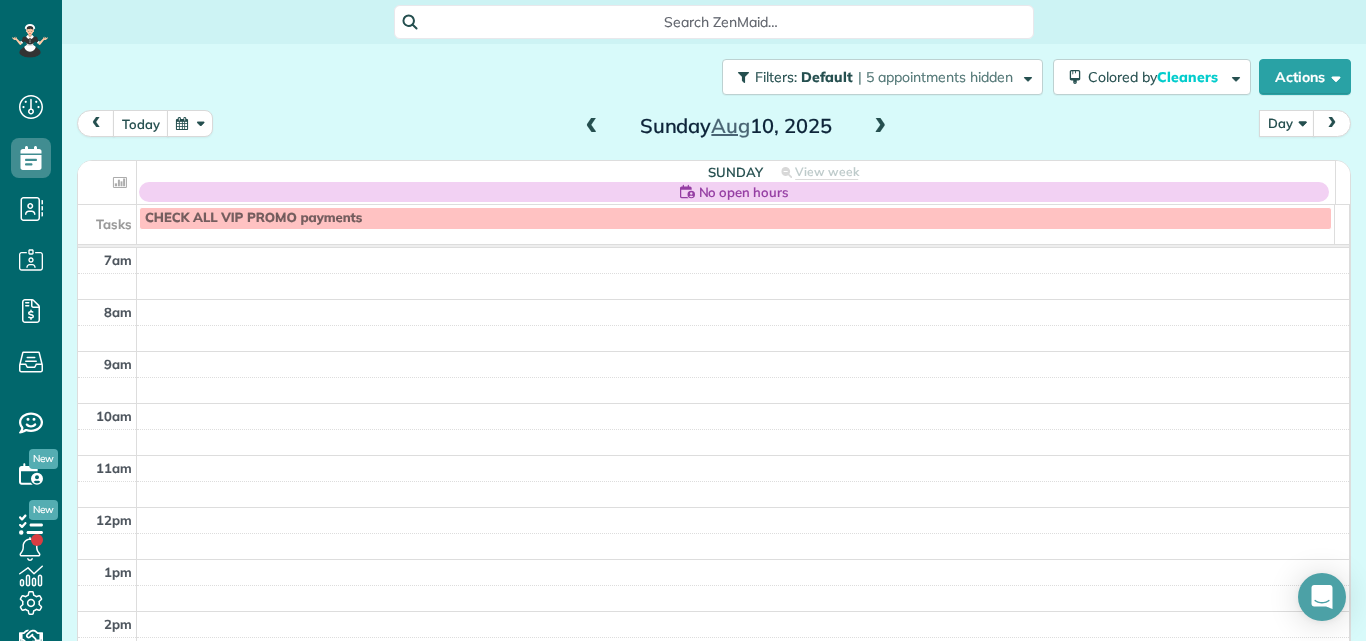 click at bounding box center [880, 127] 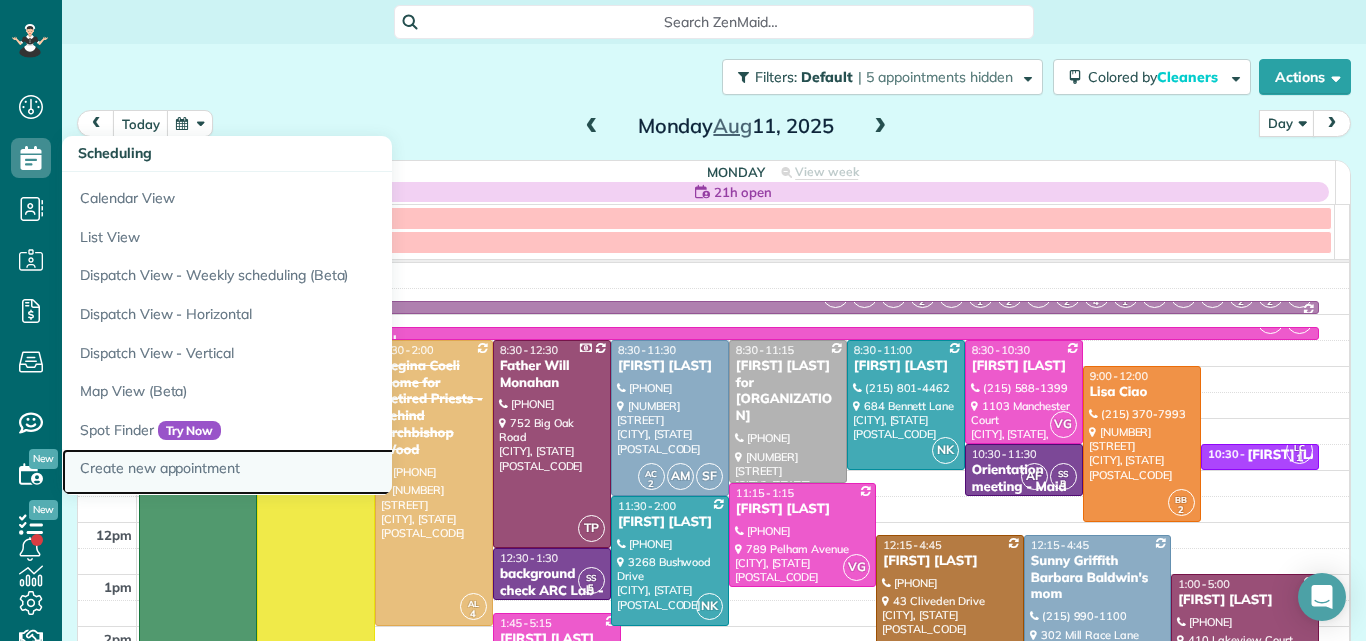 click on "Create new appointment" at bounding box center (312, 472) 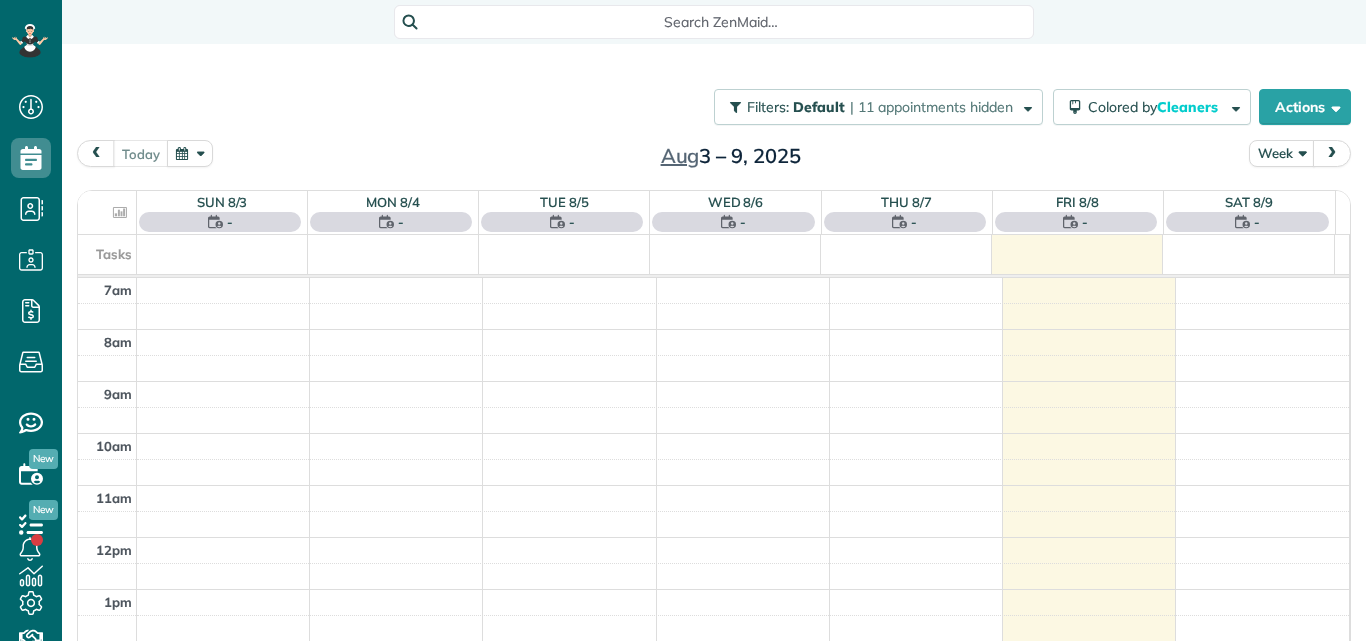 scroll, scrollTop: 0, scrollLeft: 0, axis: both 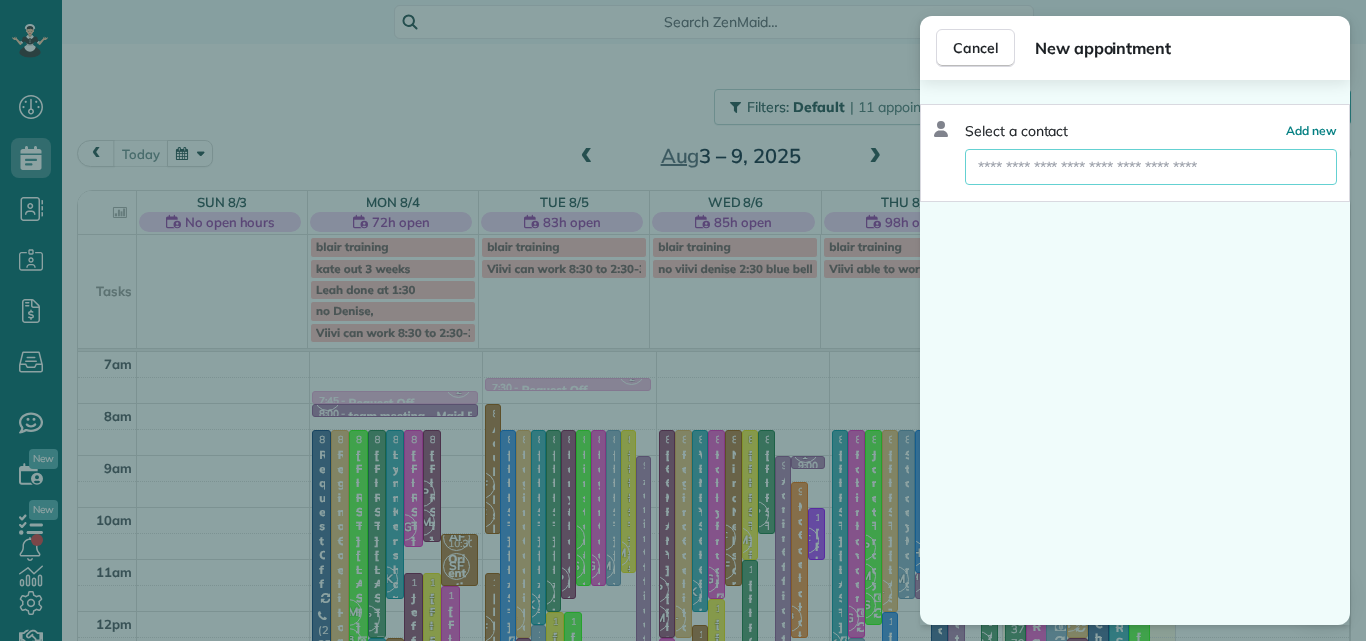 click at bounding box center (1151, 167) 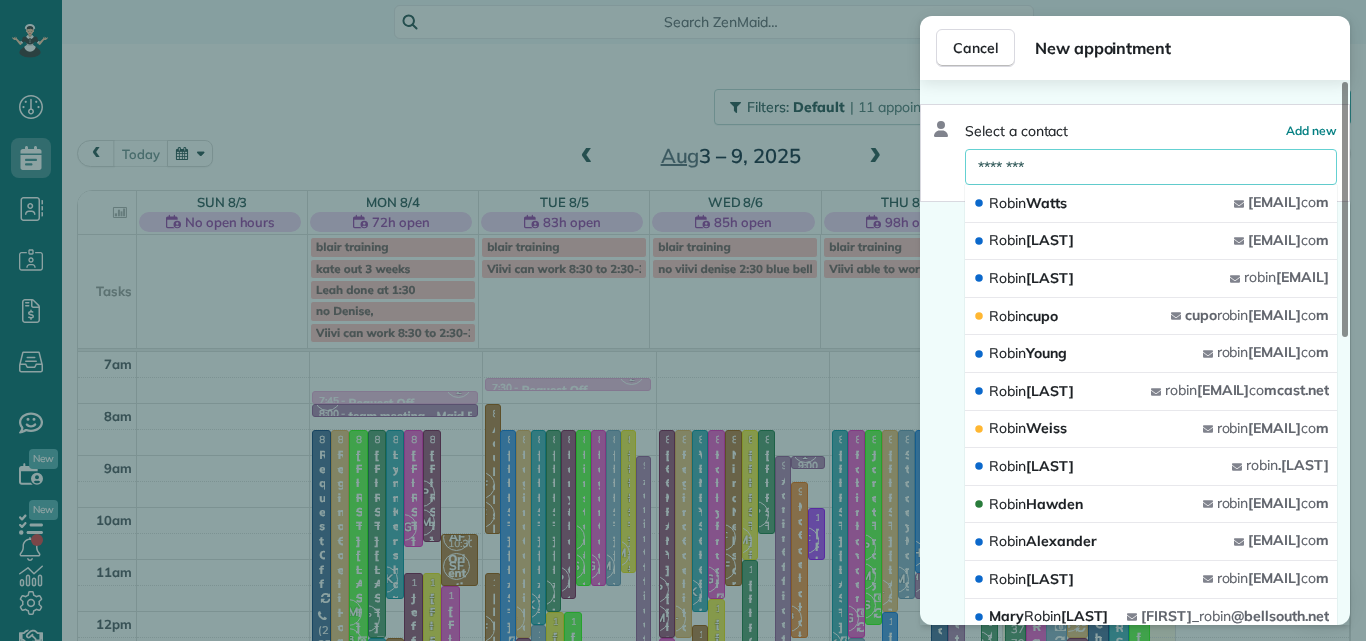 click on "********" at bounding box center [1151, 167] 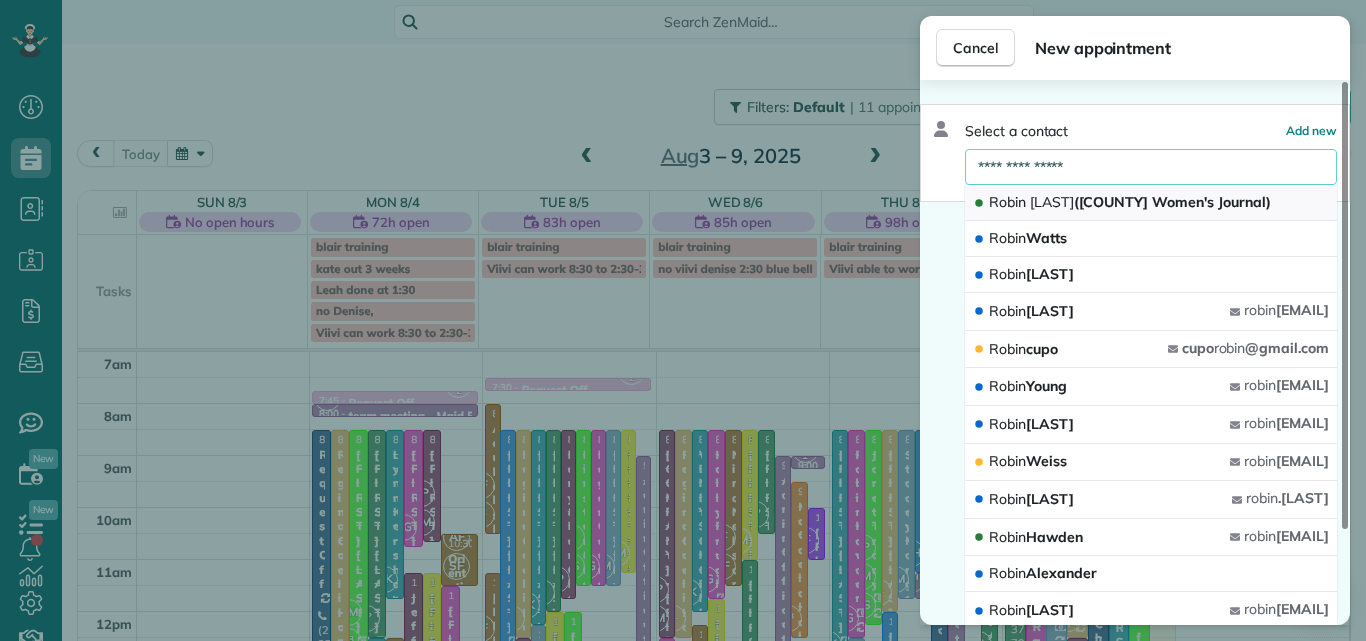 type on "**********" 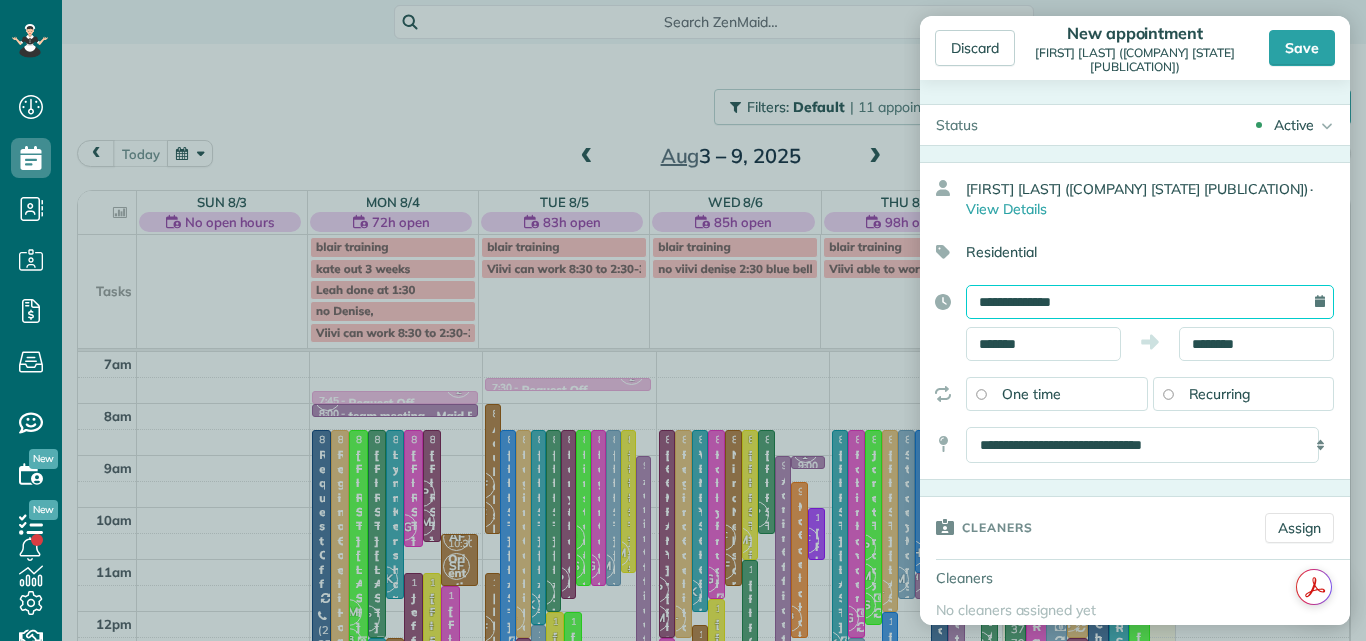 click on "**********" at bounding box center (1150, 302) 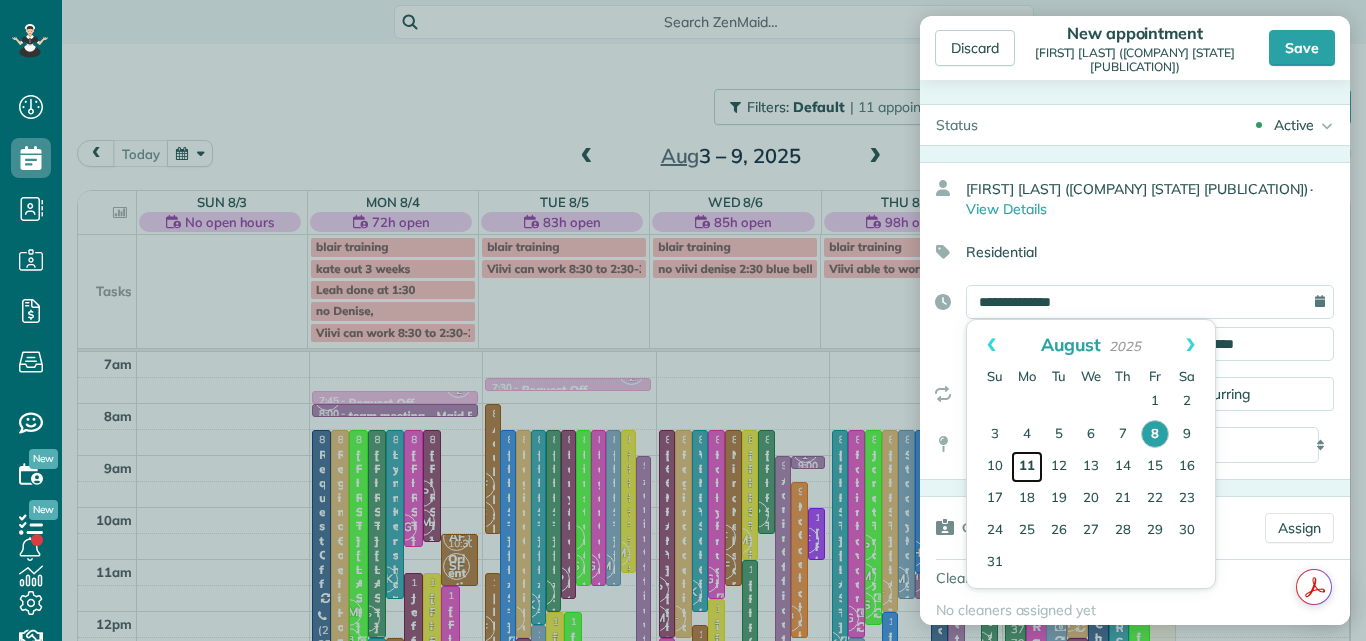 click on "11" at bounding box center (1027, 467) 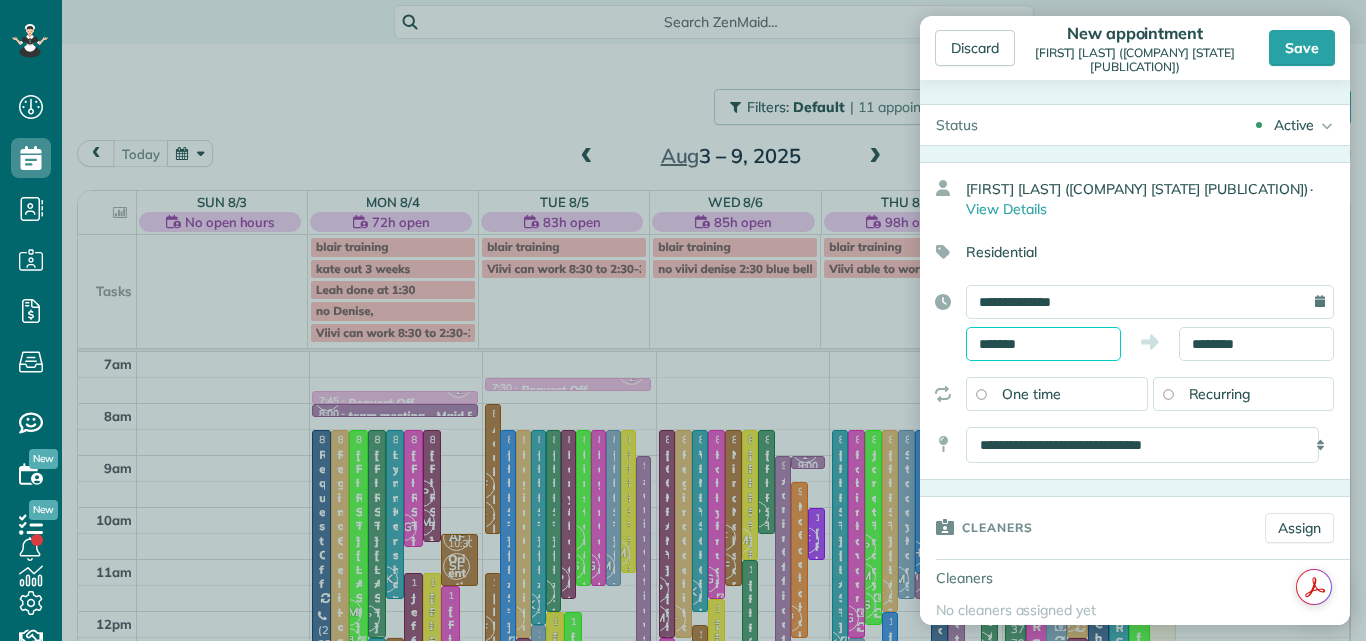 click on "*******" at bounding box center [1043, 344] 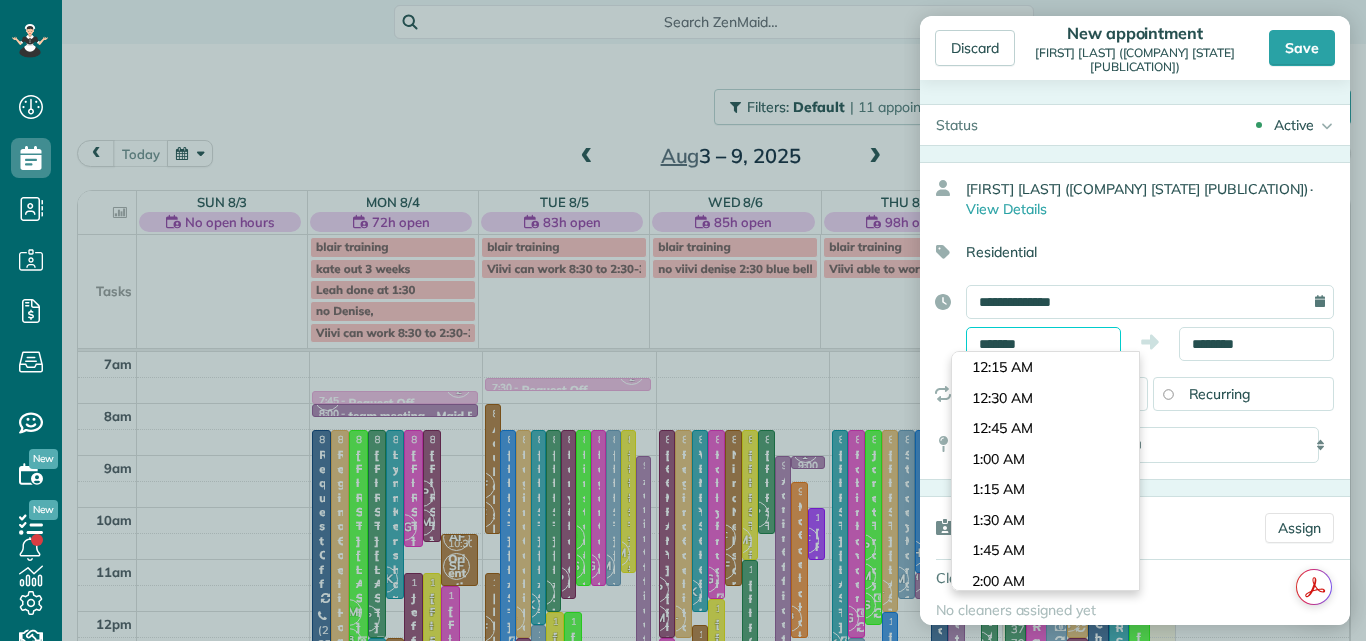 scroll, scrollTop: 1038, scrollLeft: 0, axis: vertical 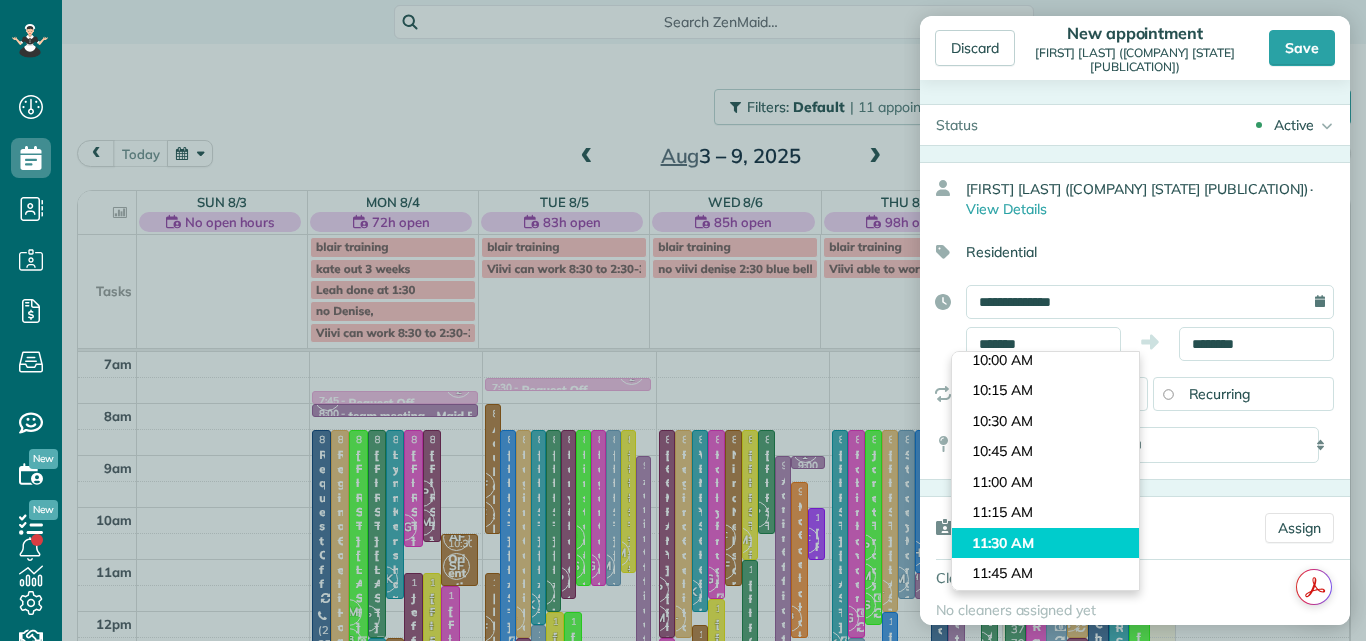 type on "********" 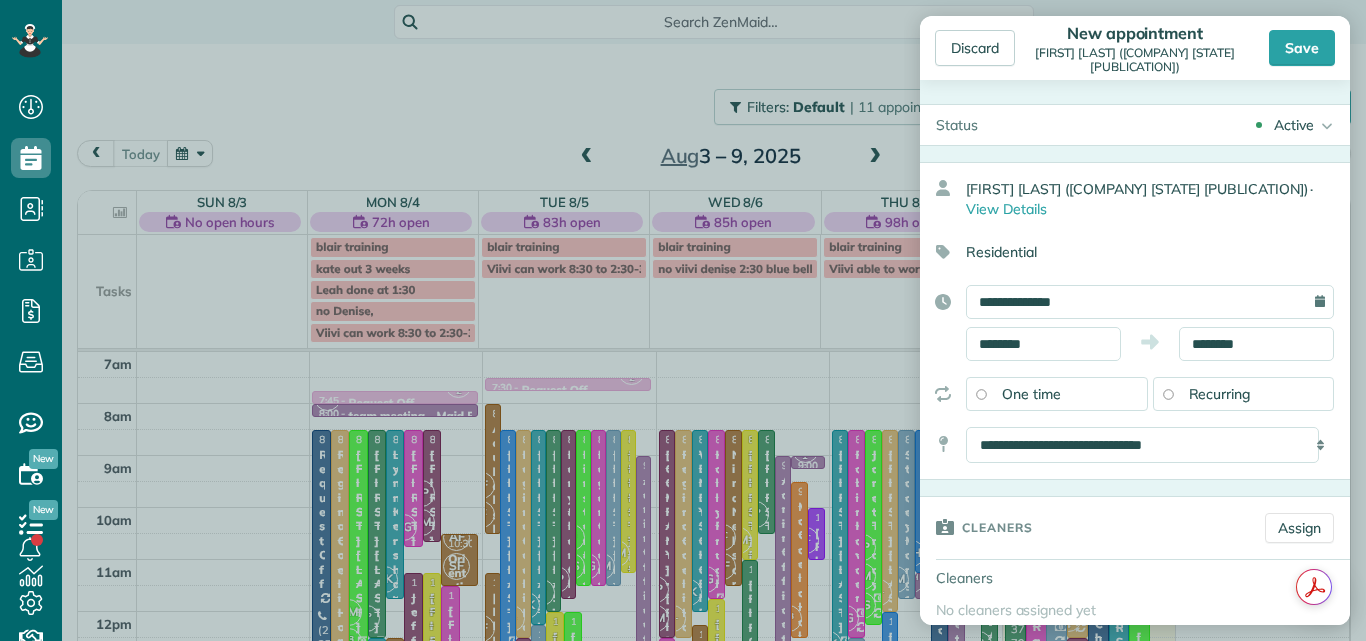 click on "Dashboard
Scheduling
Calendar View
List View
Dispatch View - Weekly scheduling (Beta)" at bounding box center [683, 320] 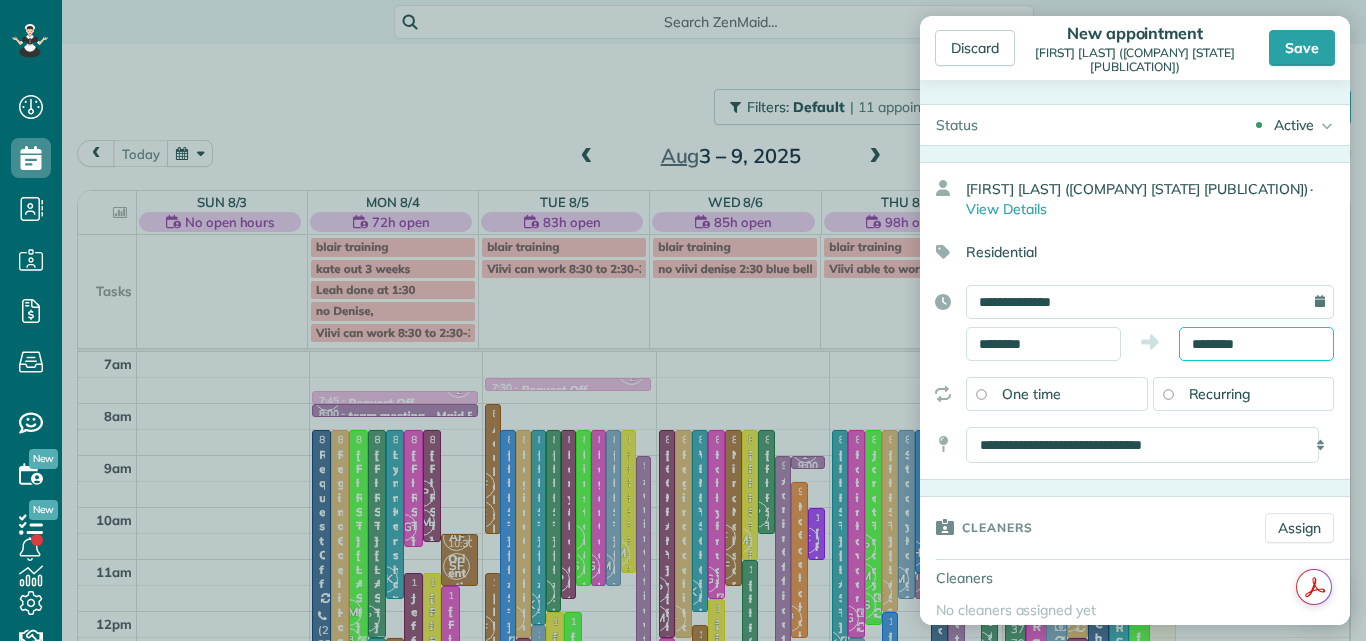 click on "********" at bounding box center (1256, 344) 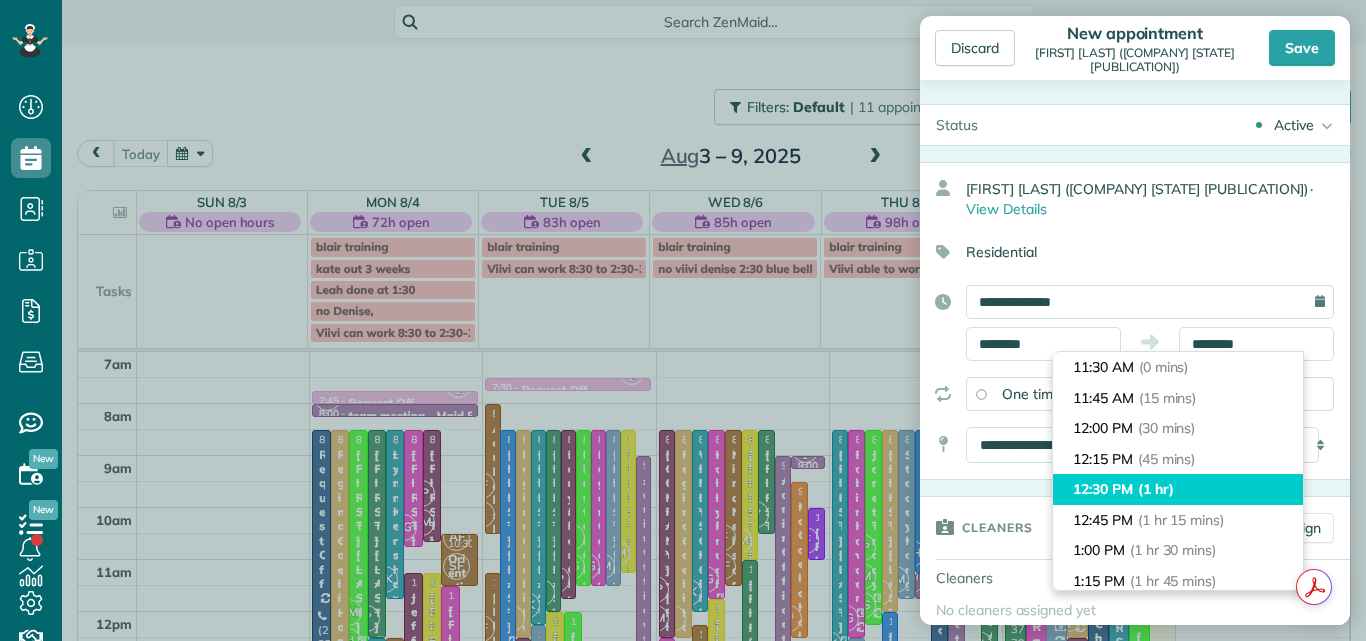 type on "********" 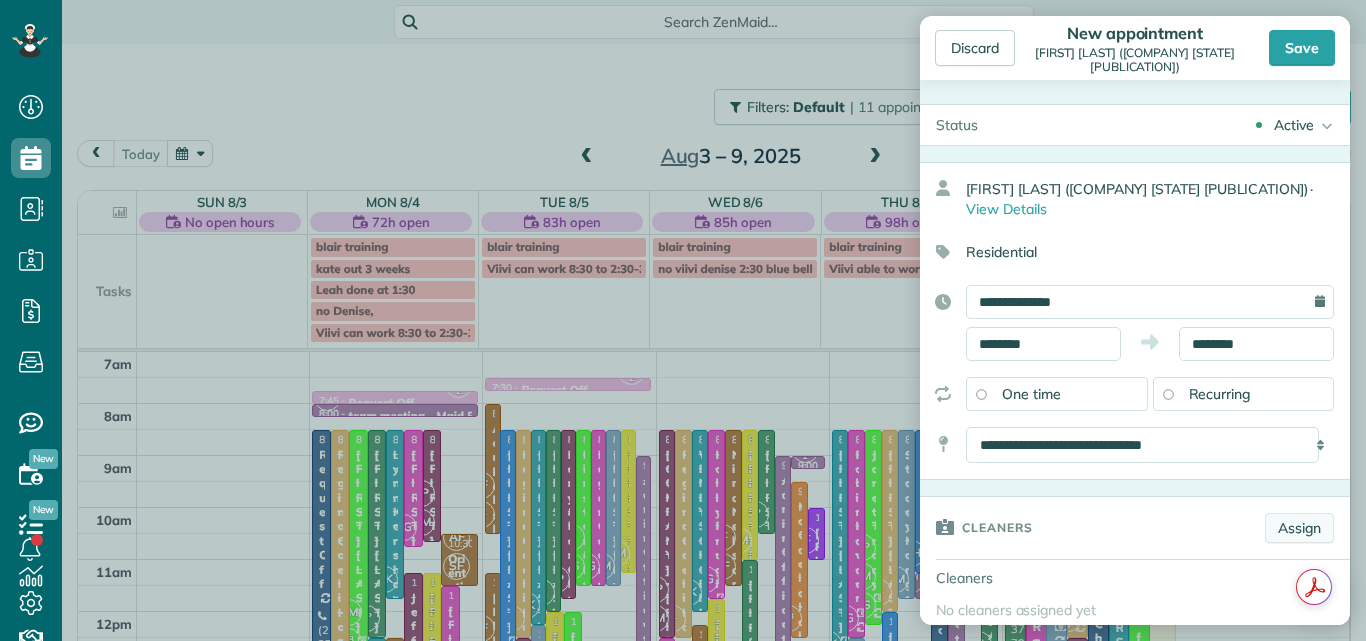 click on "Assign" at bounding box center (1299, 528) 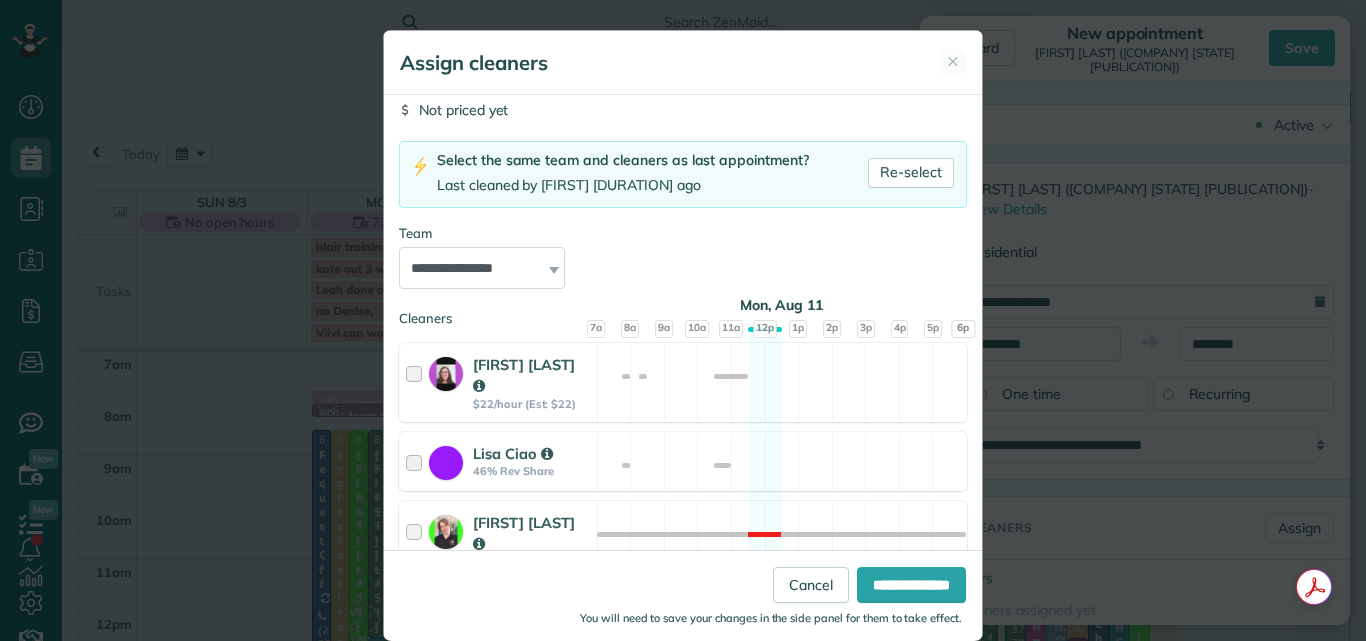 scroll, scrollTop: 266, scrollLeft: 0, axis: vertical 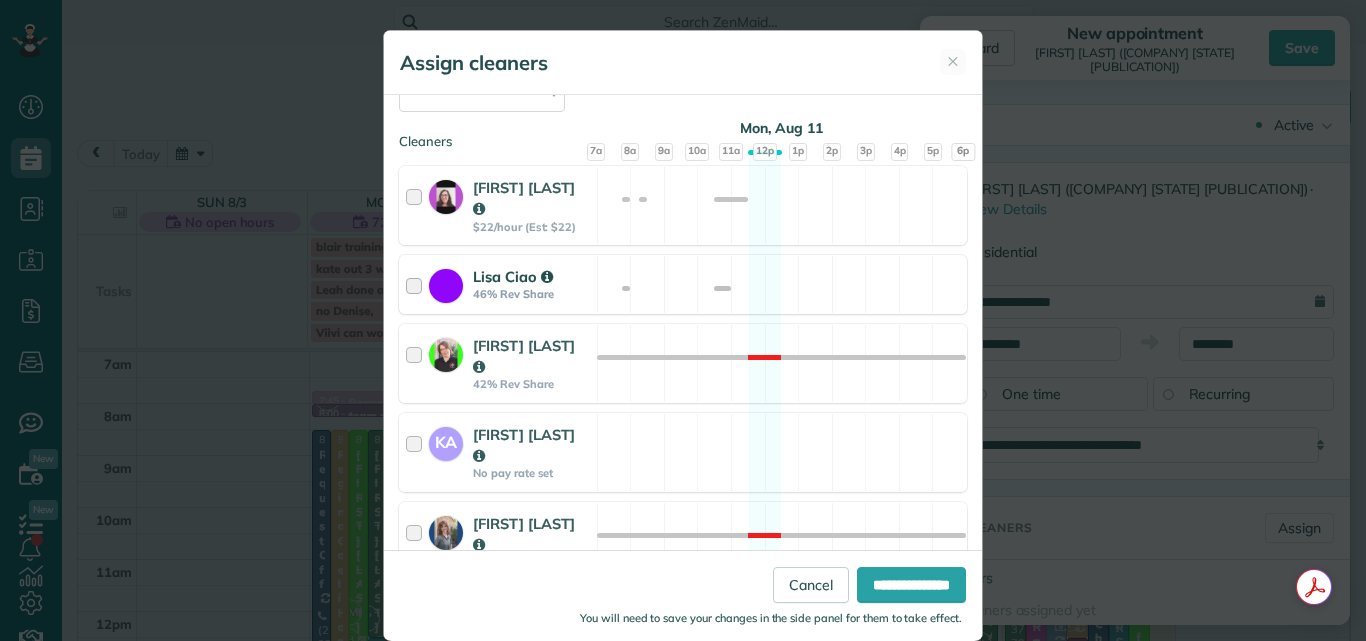 click at bounding box center (417, 284) 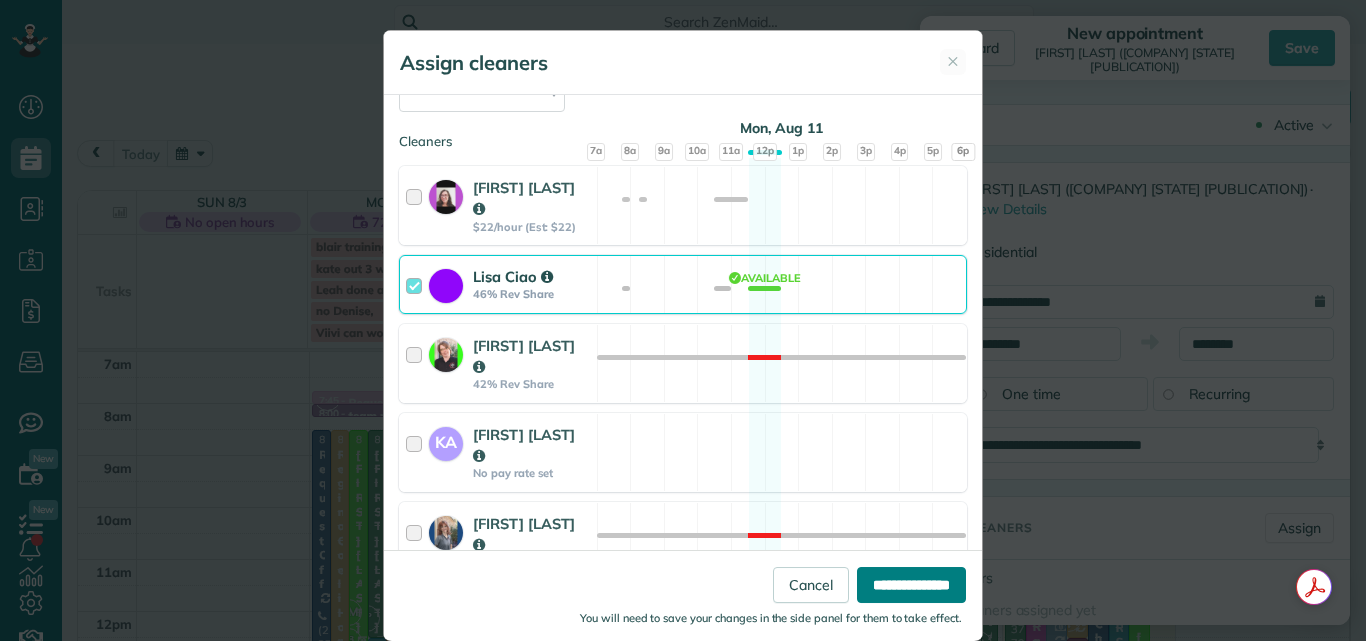 click on "**********" at bounding box center (911, 585) 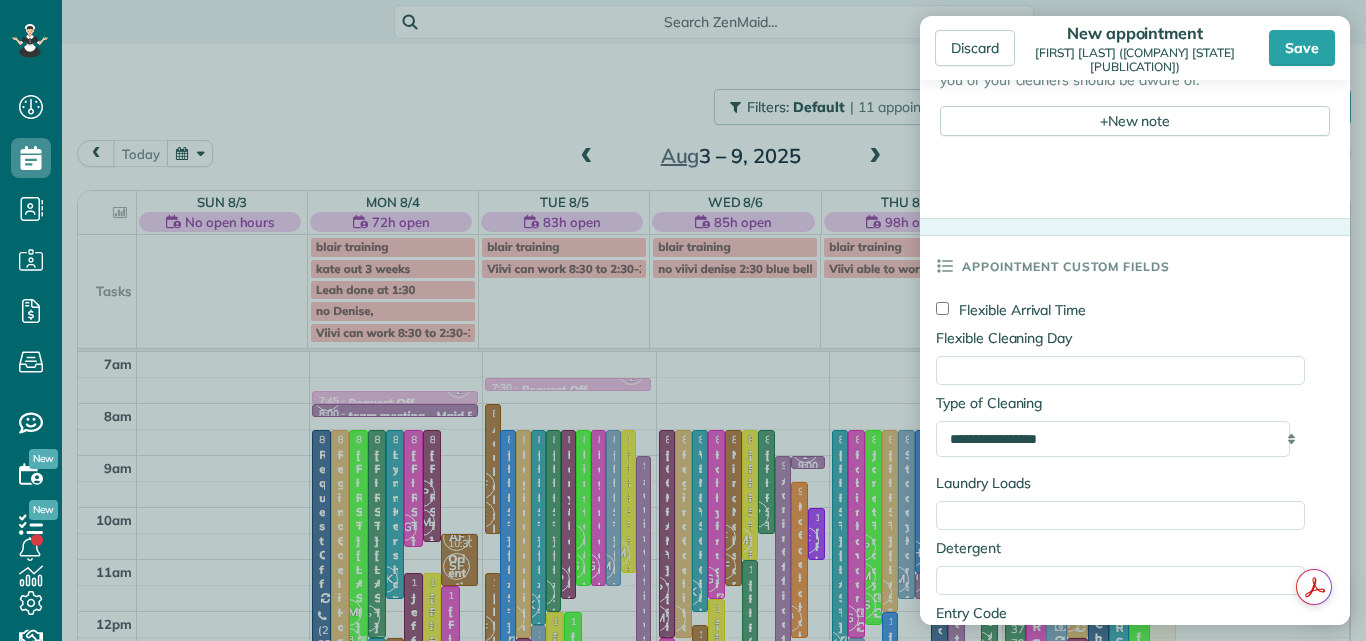 scroll, scrollTop: 955, scrollLeft: 0, axis: vertical 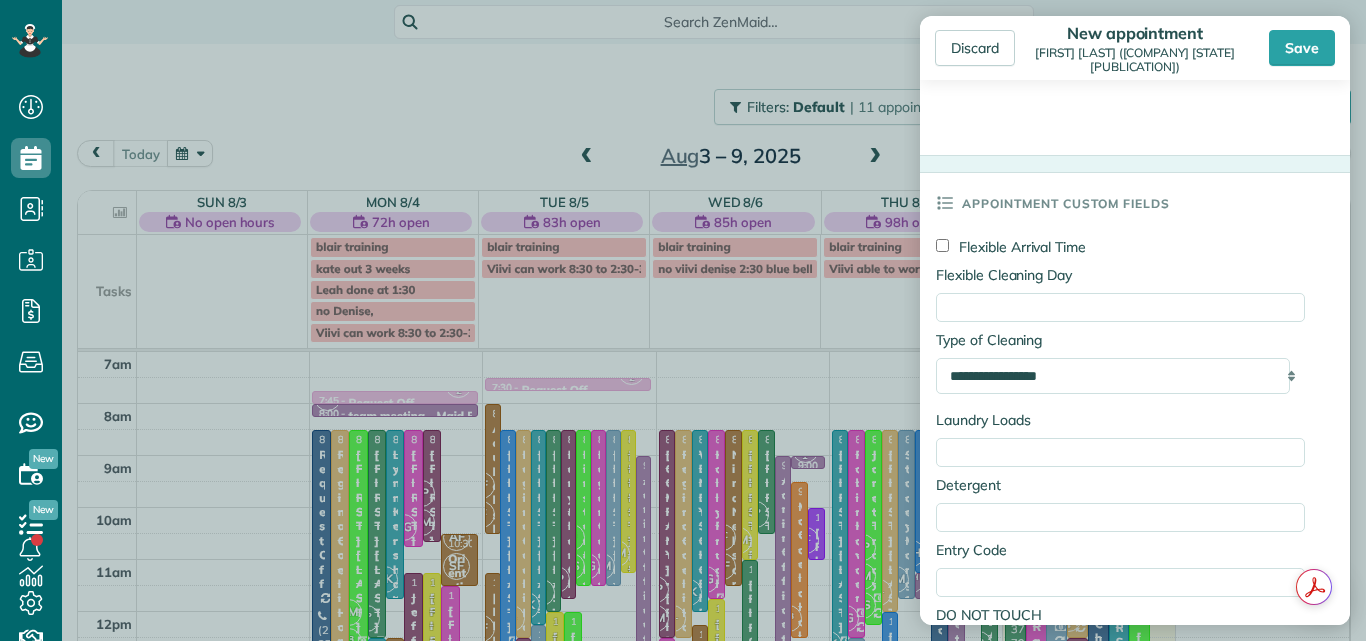 click on "**********" at bounding box center [1120, 376] 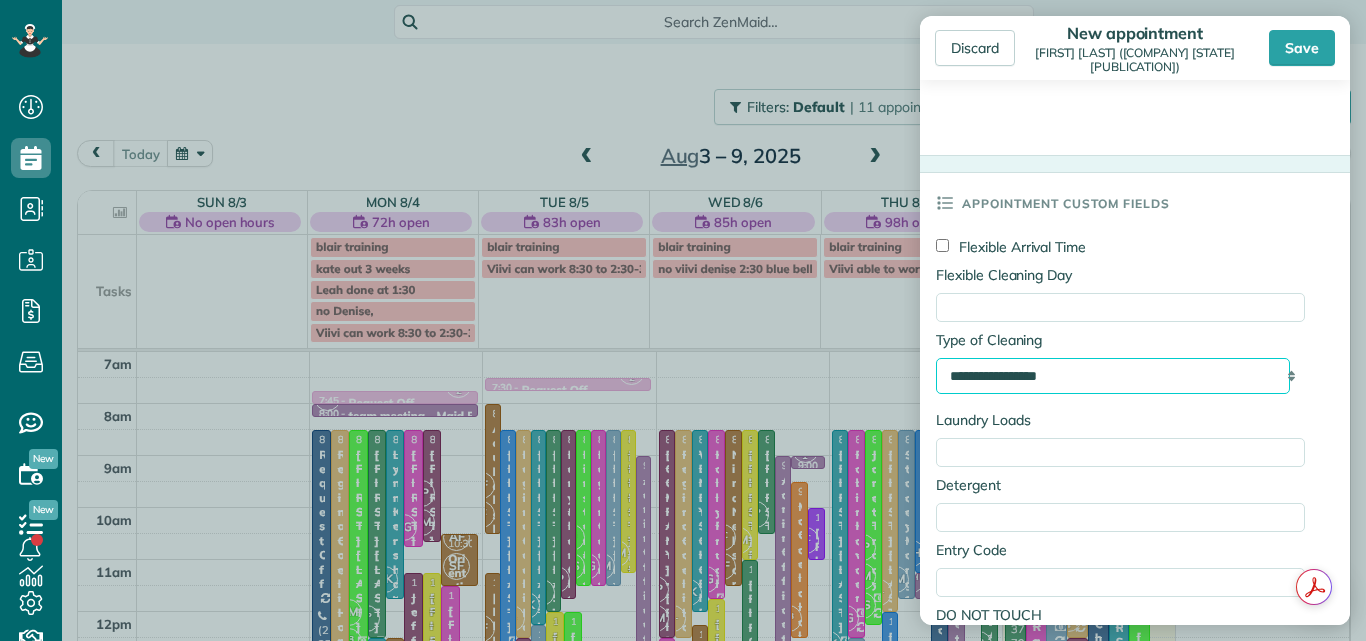 click on "**********" at bounding box center [1113, 376] 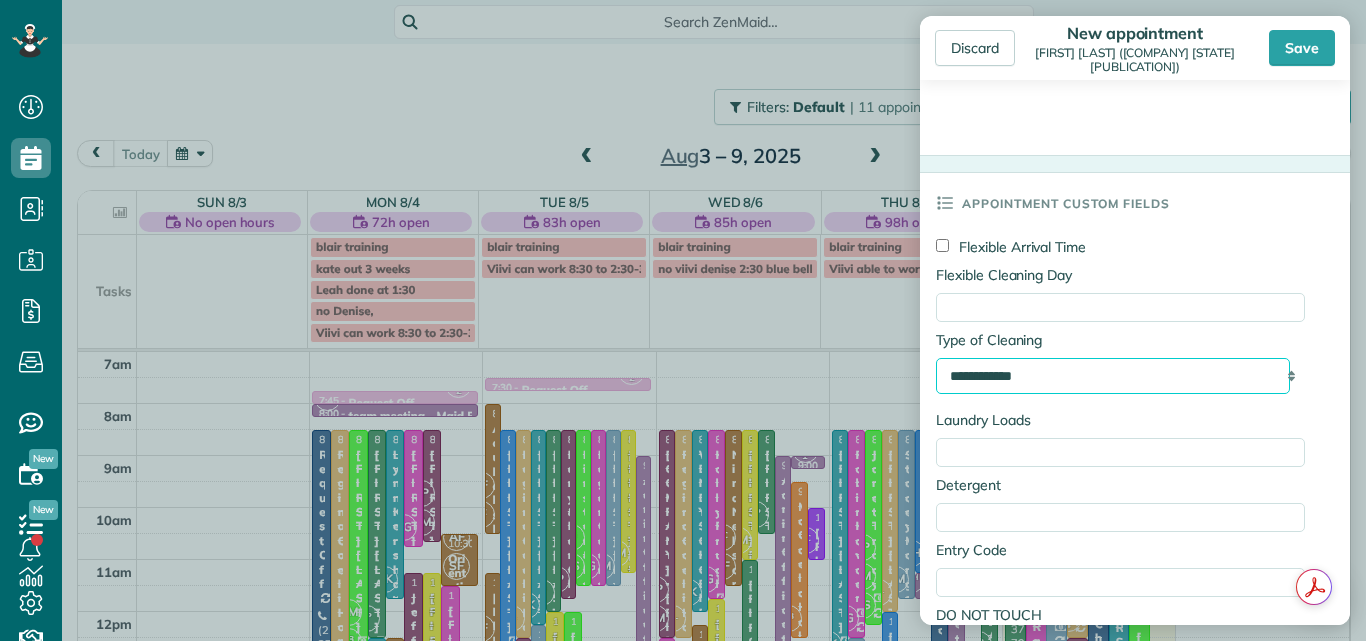 click on "**********" at bounding box center [1113, 376] 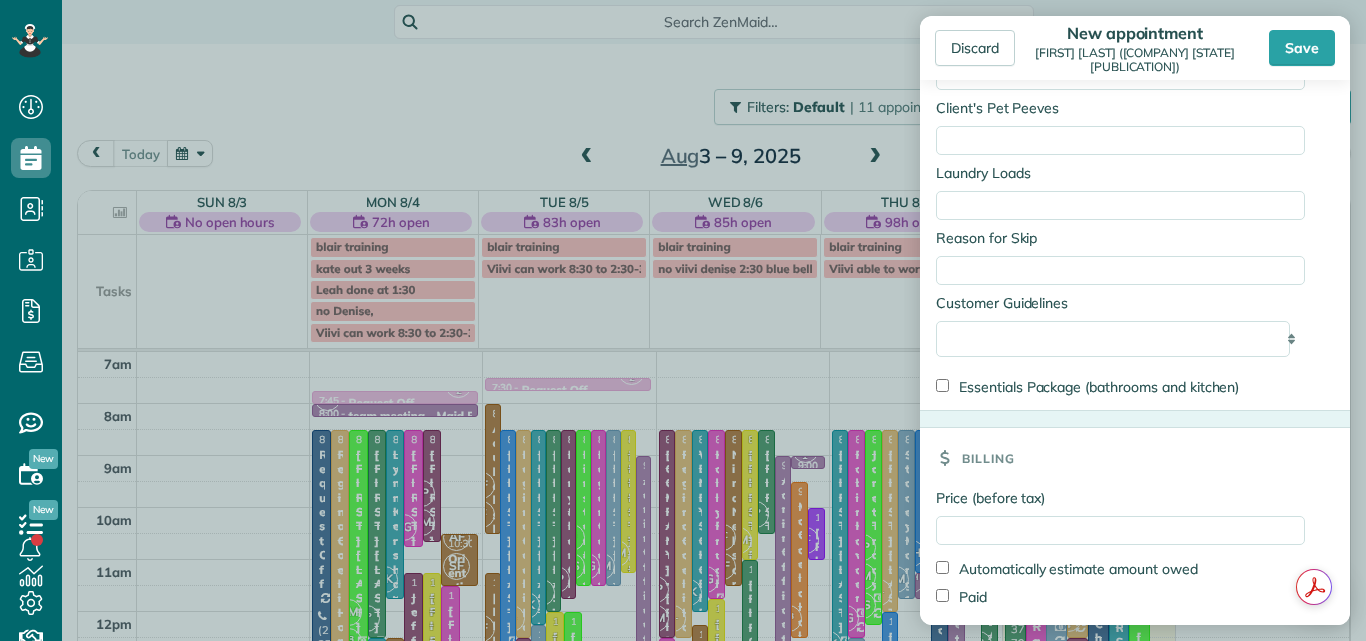 scroll, scrollTop: 1543, scrollLeft: 0, axis: vertical 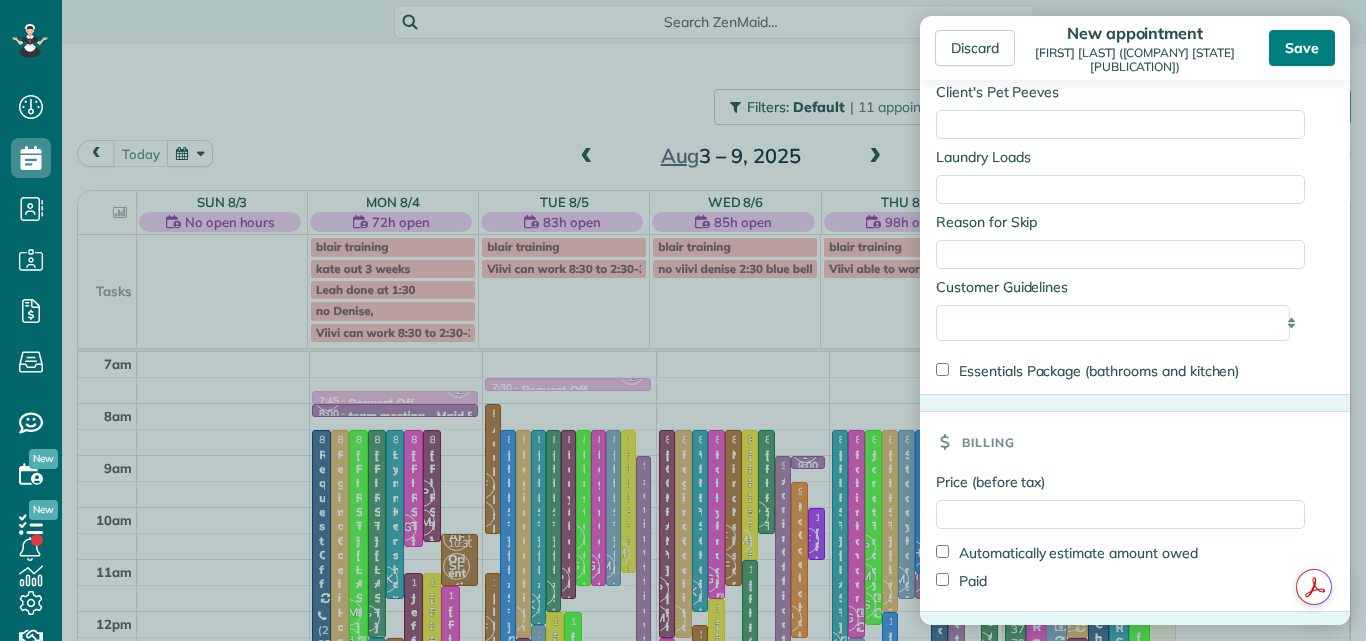 click on "Save" at bounding box center (1302, 48) 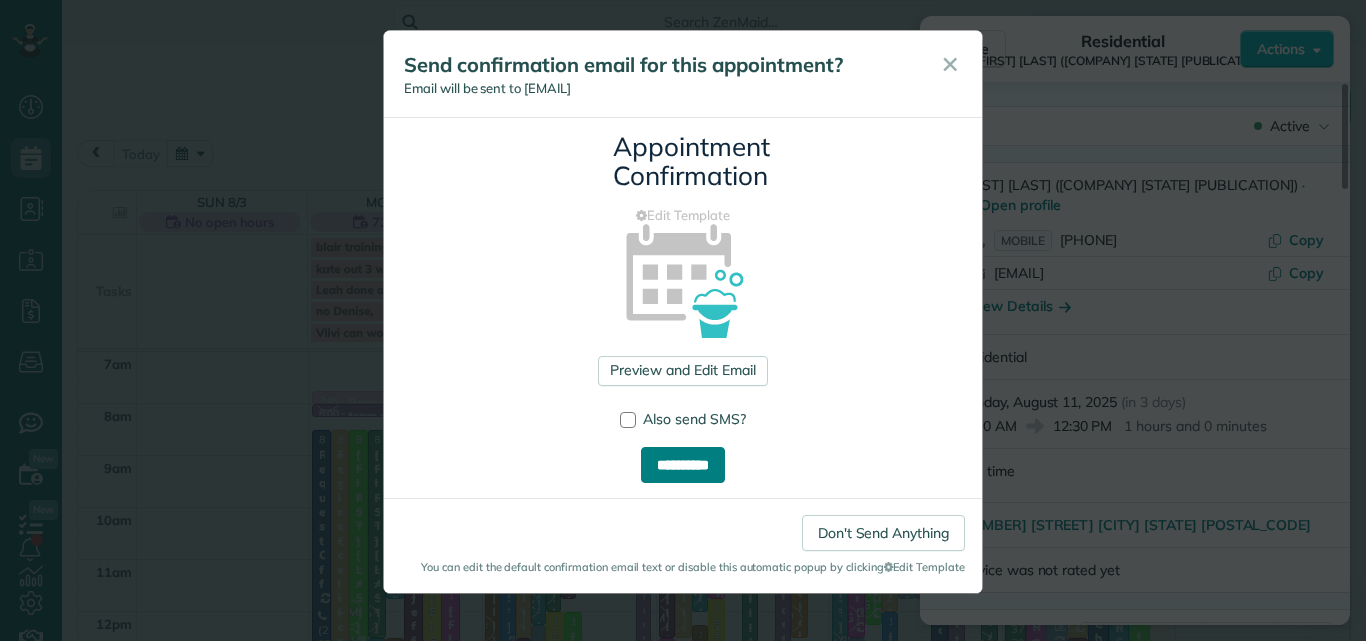 click on "**********" at bounding box center (683, 465) 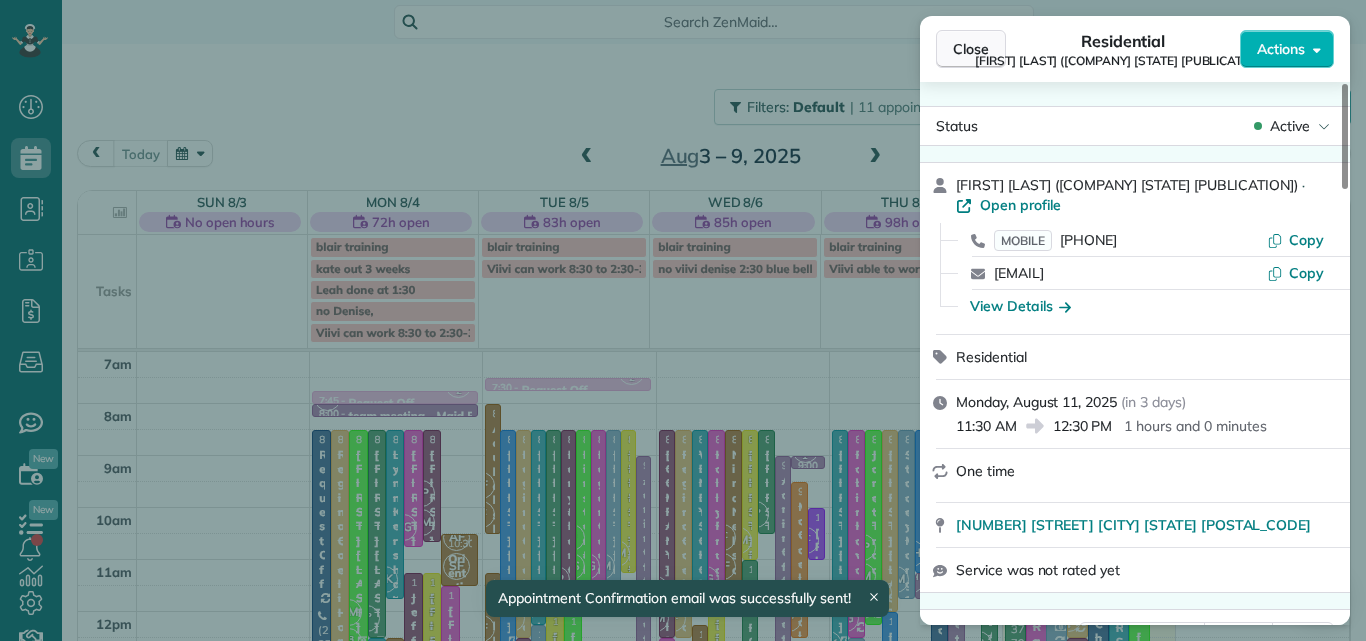 click on "Close" at bounding box center [971, 49] 